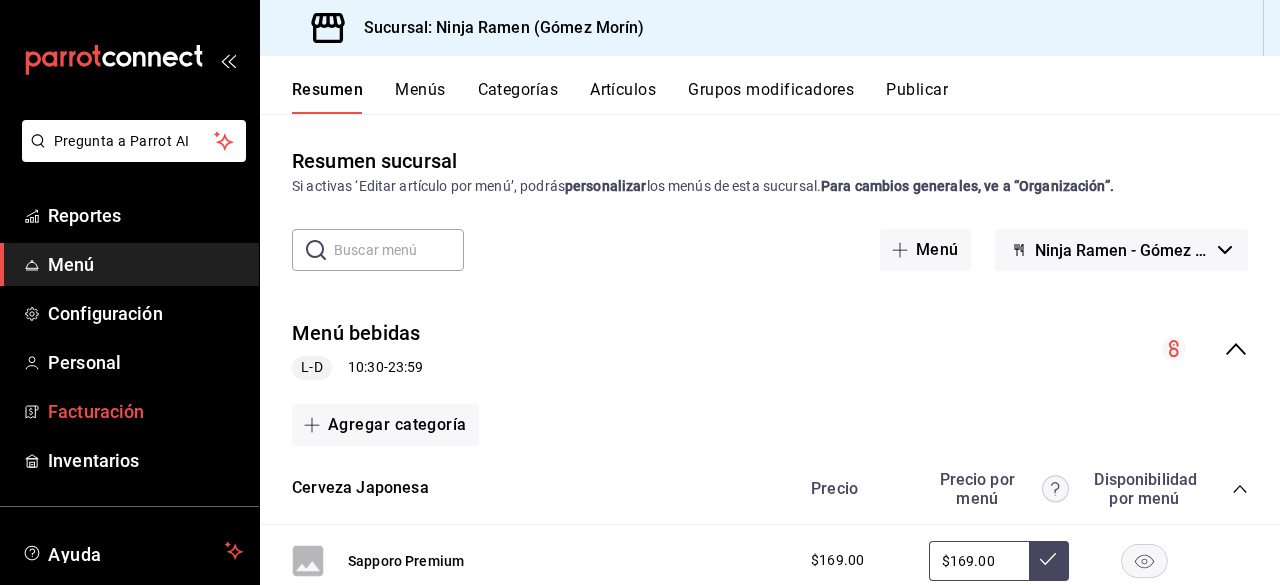 scroll, scrollTop: 0, scrollLeft: 0, axis: both 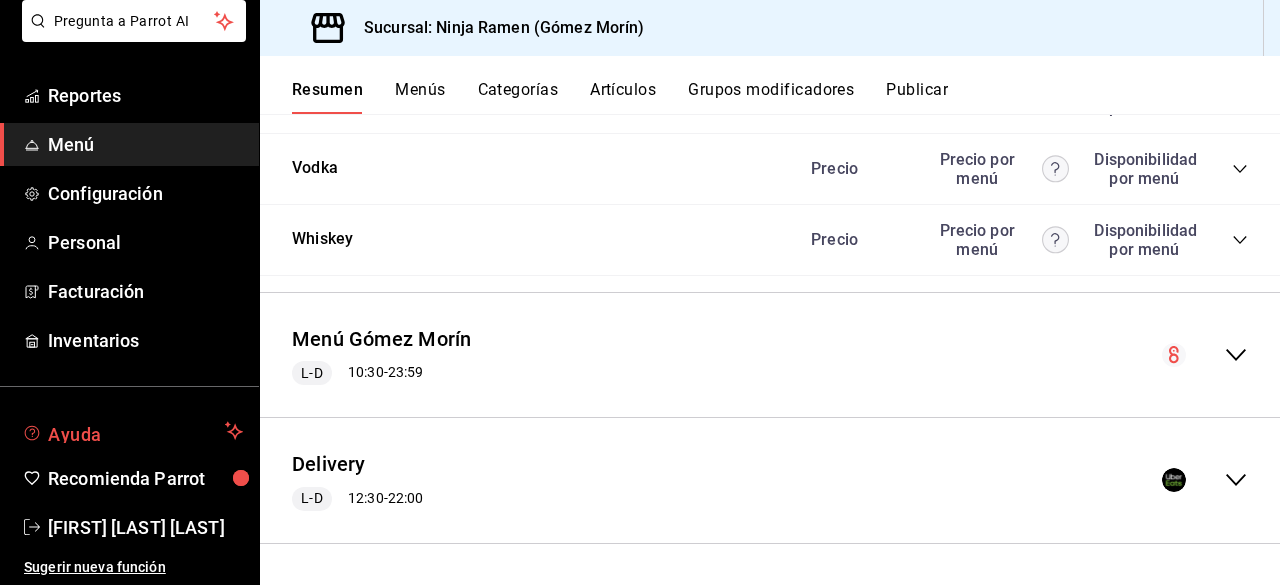 click on "Ayuda" at bounding box center [132, 431] 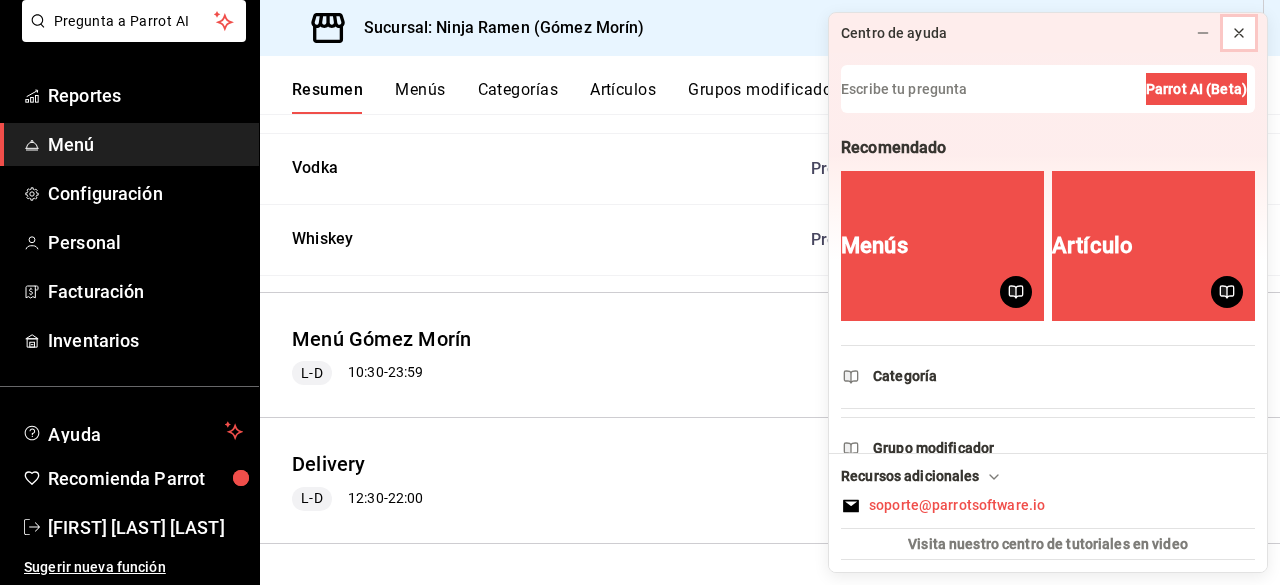 click at bounding box center [1239, 33] 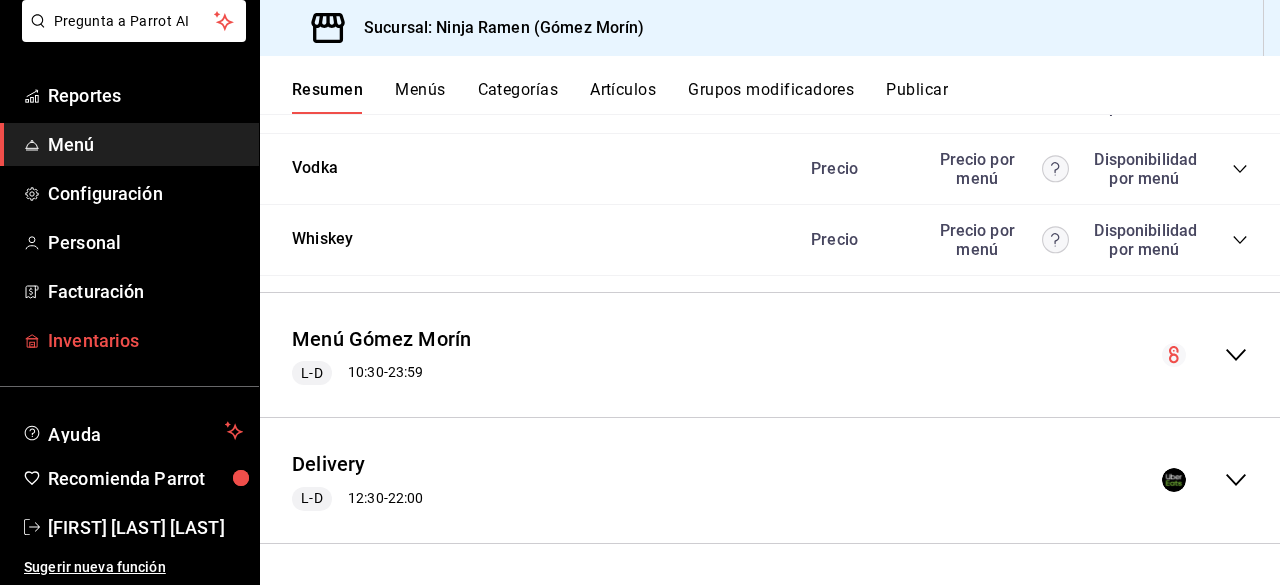 click on "Inventarios" at bounding box center (145, 340) 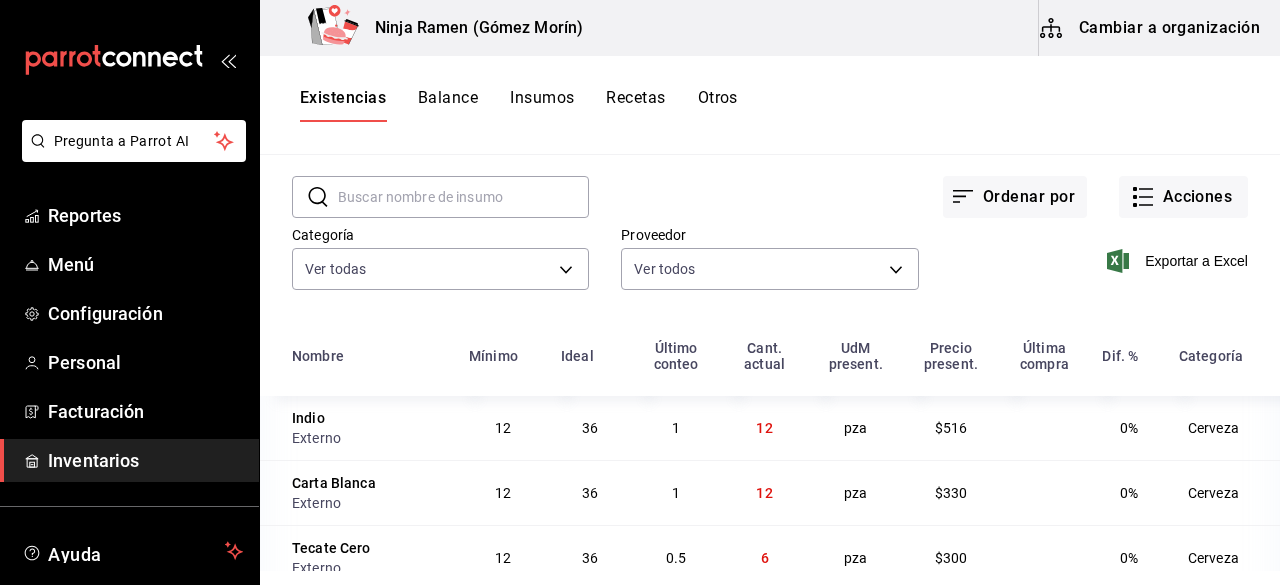 scroll, scrollTop: 244, scrollLeft: 0, axis: vertical 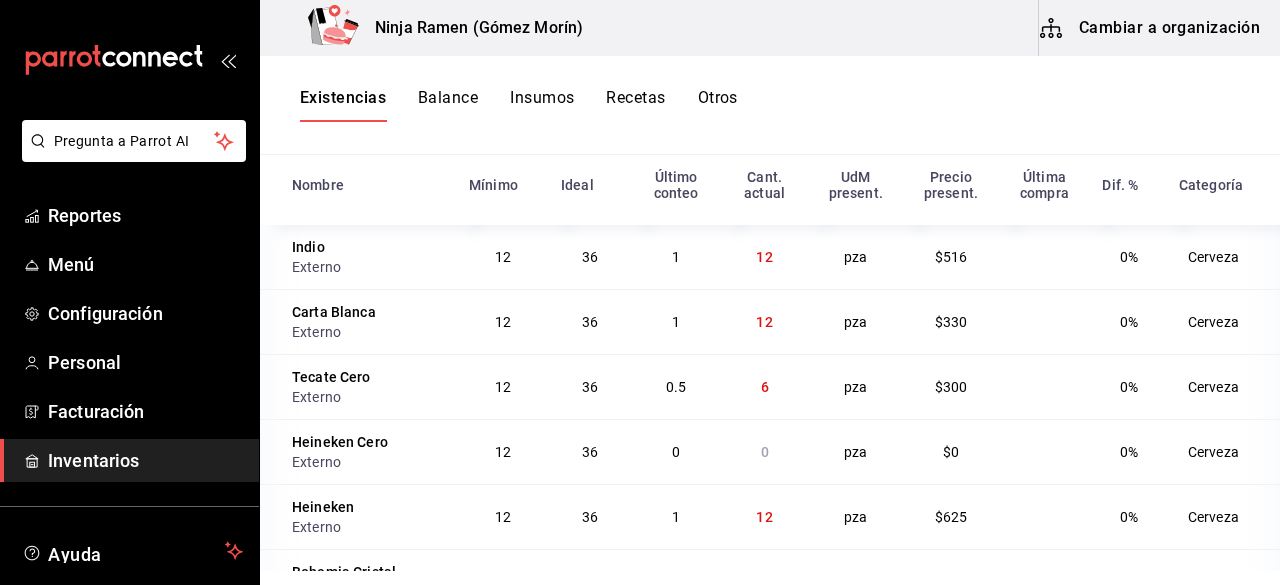 click on "Recetas" at bounding box center [635, 105] 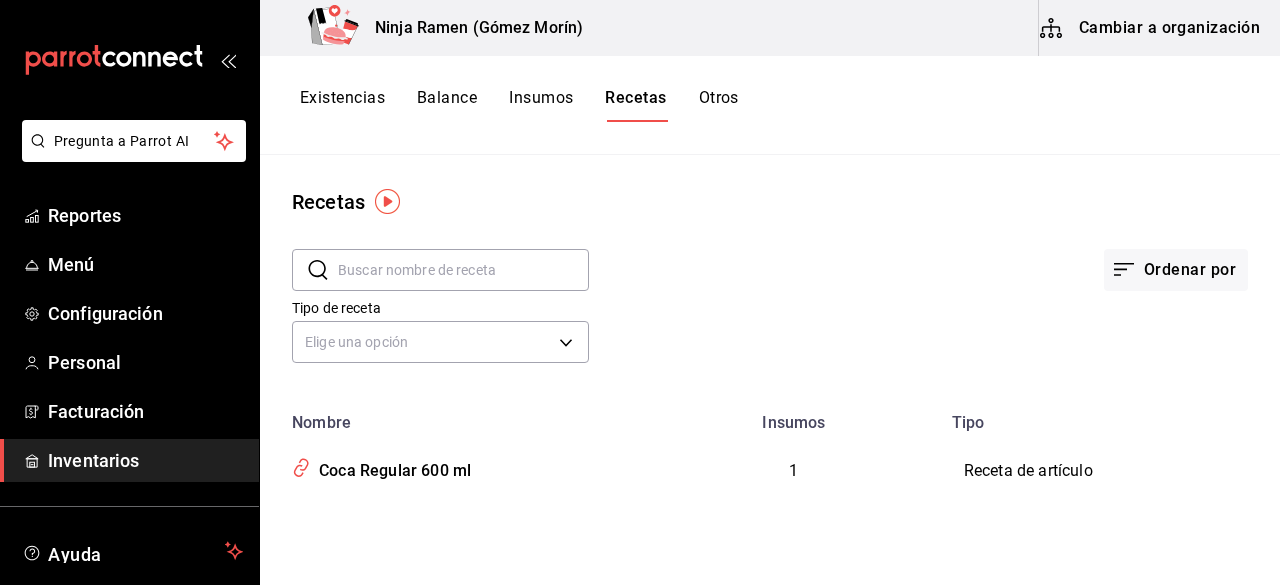 drag, startPoint x: 656, startPoint y: 97, endPoint x: 789, endPoint y: 141, distance: 140.08926 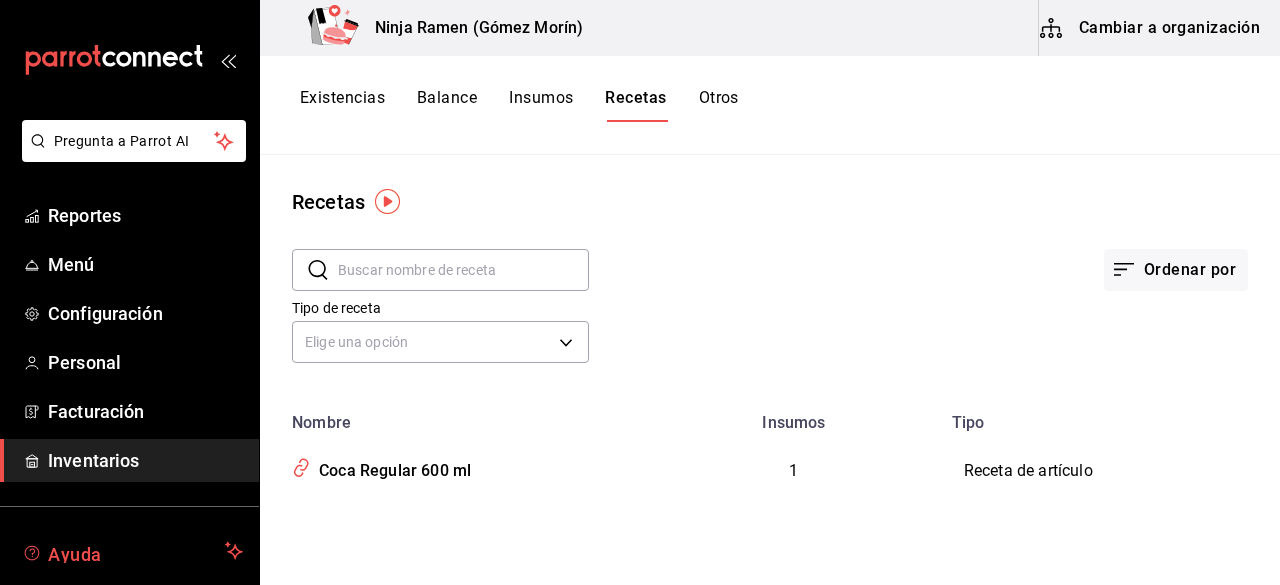 click on "Ayuda" at bounding box center [132, 551] 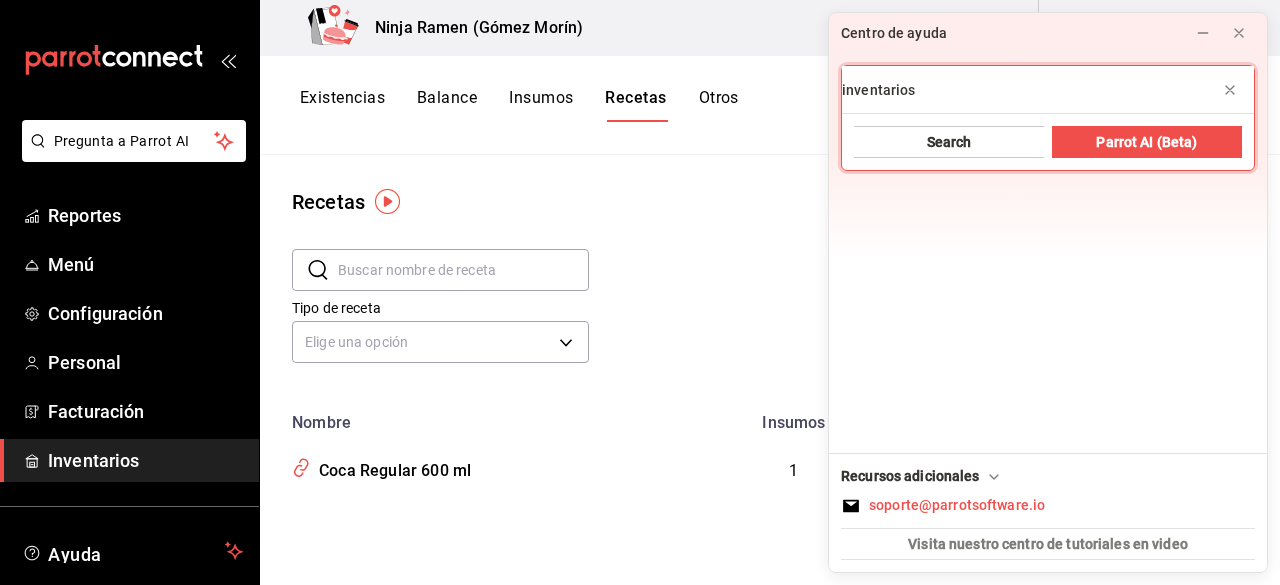 type on "inventarios" 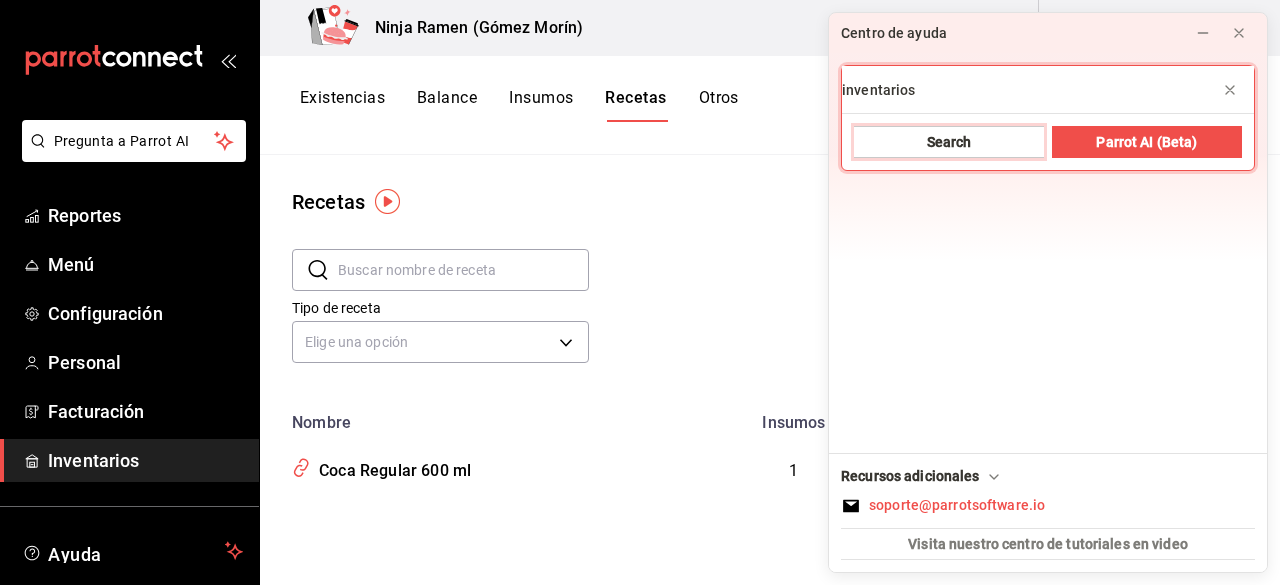 click on "Search" at bounding box center [949, 142] 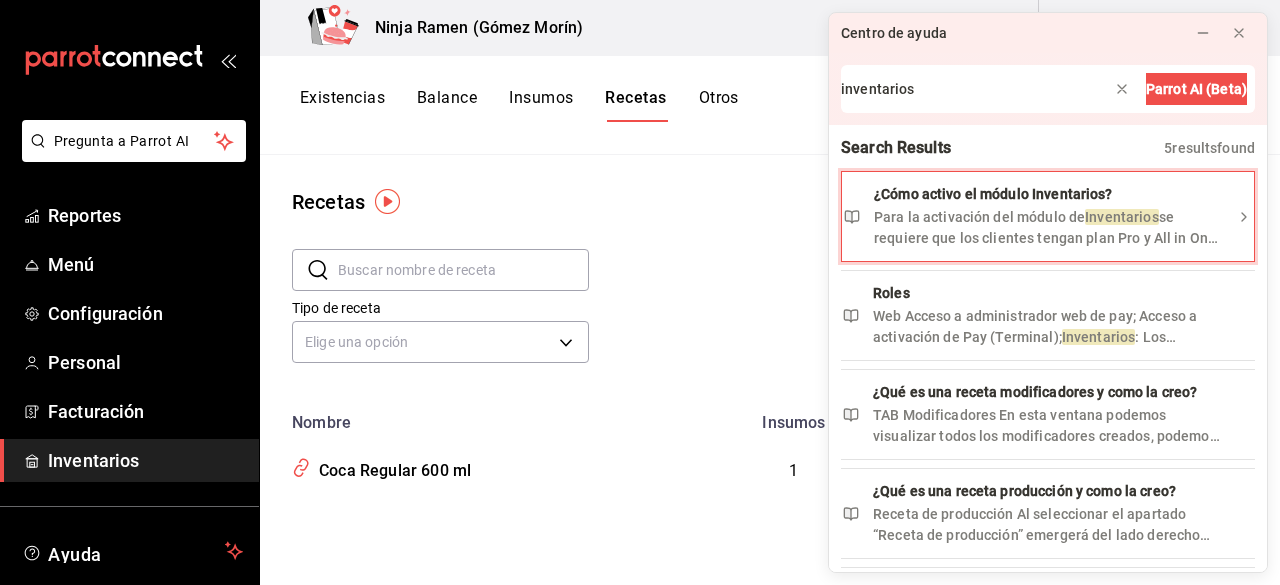 click on "¿Cómo activo el módulo Inventarios? Para la activación del módulo de  Inventarios   se requiere que los clientes tengan plan Pro y All in One . Si cumples con ese requisito, se encargarán de agendarte una sesión demo del módulo de  Inventarios  y de realizar su activación." at bounding box center (1048, 216) 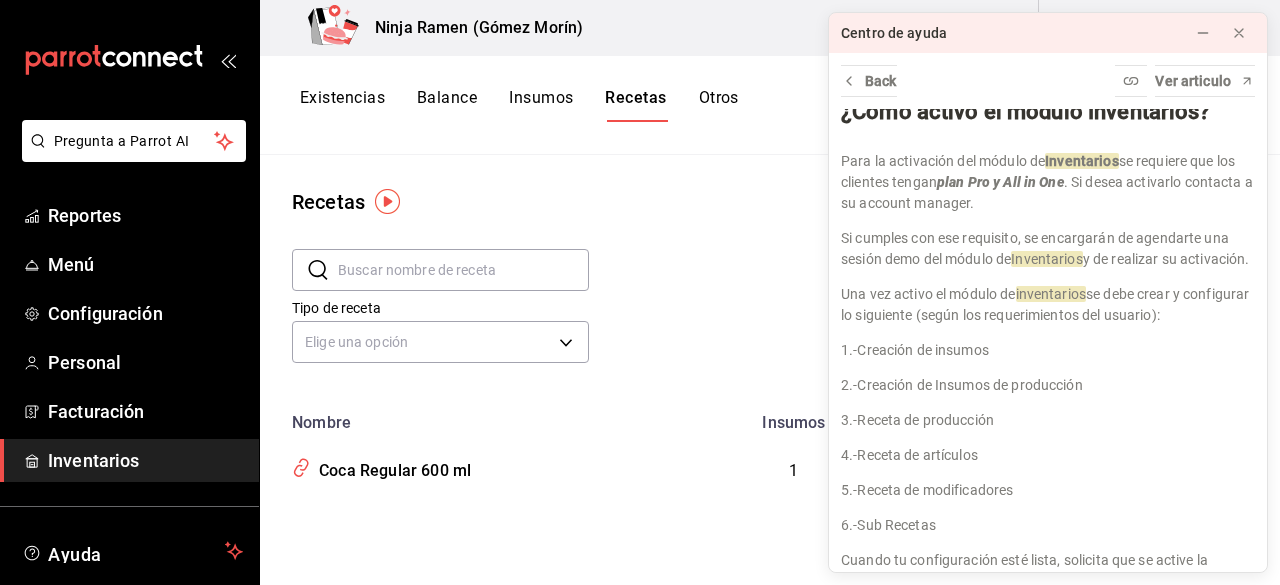 scroll, scrollTop: 0, scrollLeft: 0, axis: both 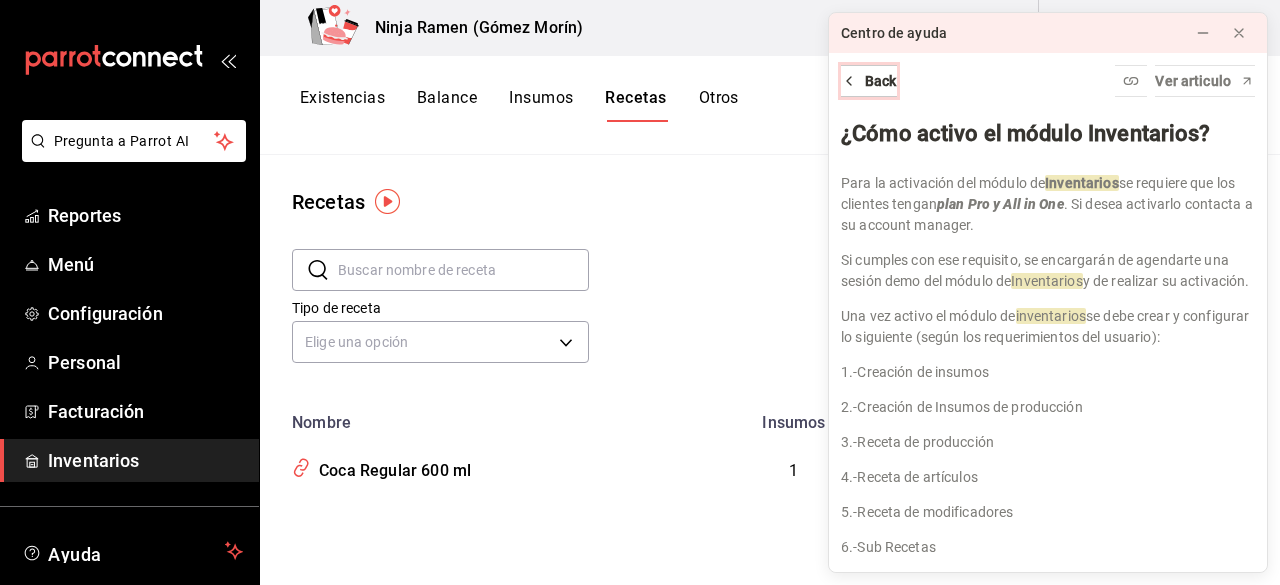click on "Back" at bounding box center [881, 81] 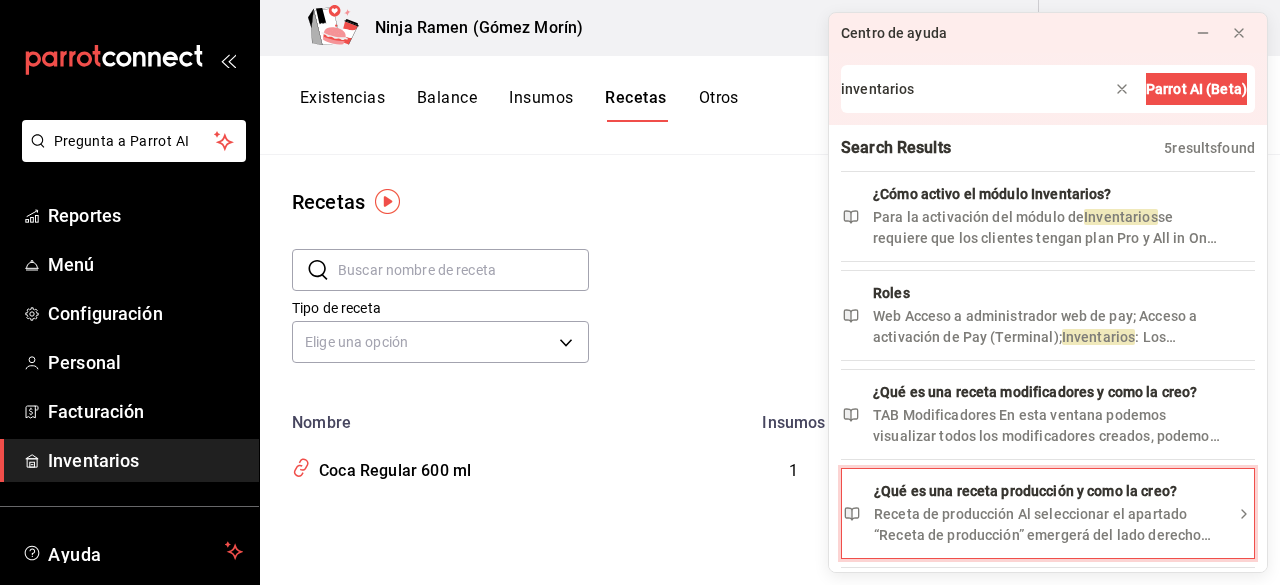 click on "Receta de producción Al seleccionar el apartado “Receta de producción” emergerá del lado derecho una ventana en donde podemos crear la receta de producción y definir el Insumo de producción que produ" at bounding box center (1048, 525) 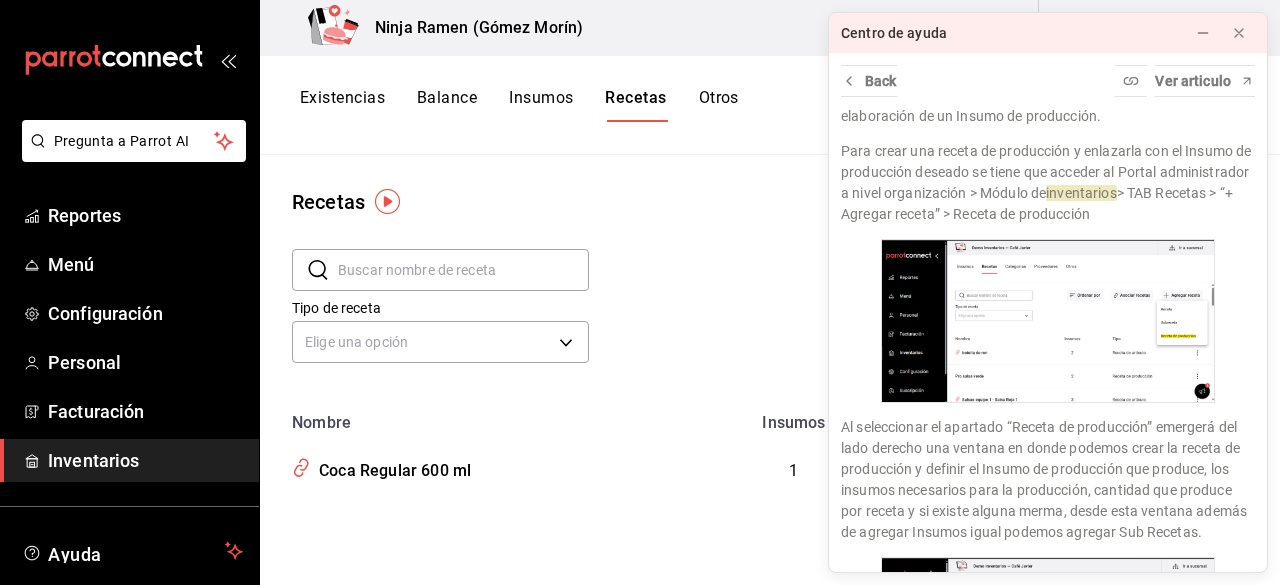 scroll, scrollTop: 116, scrollLeft: 0, axis: vertical 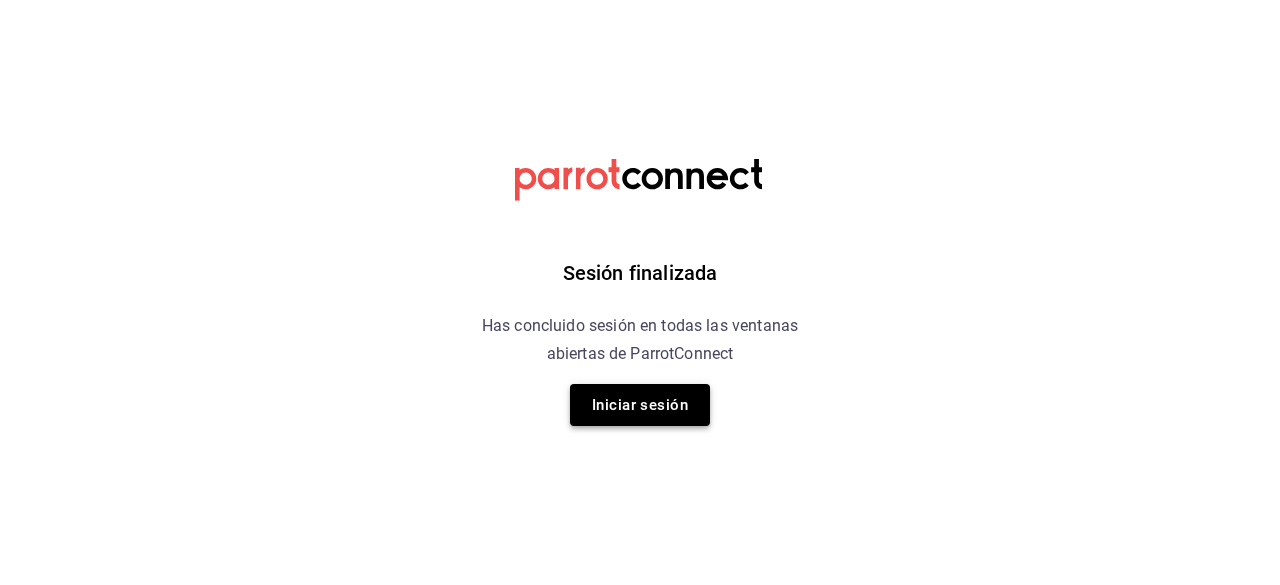 click on "Iniciar sesión" at bounding box center (640, 405) 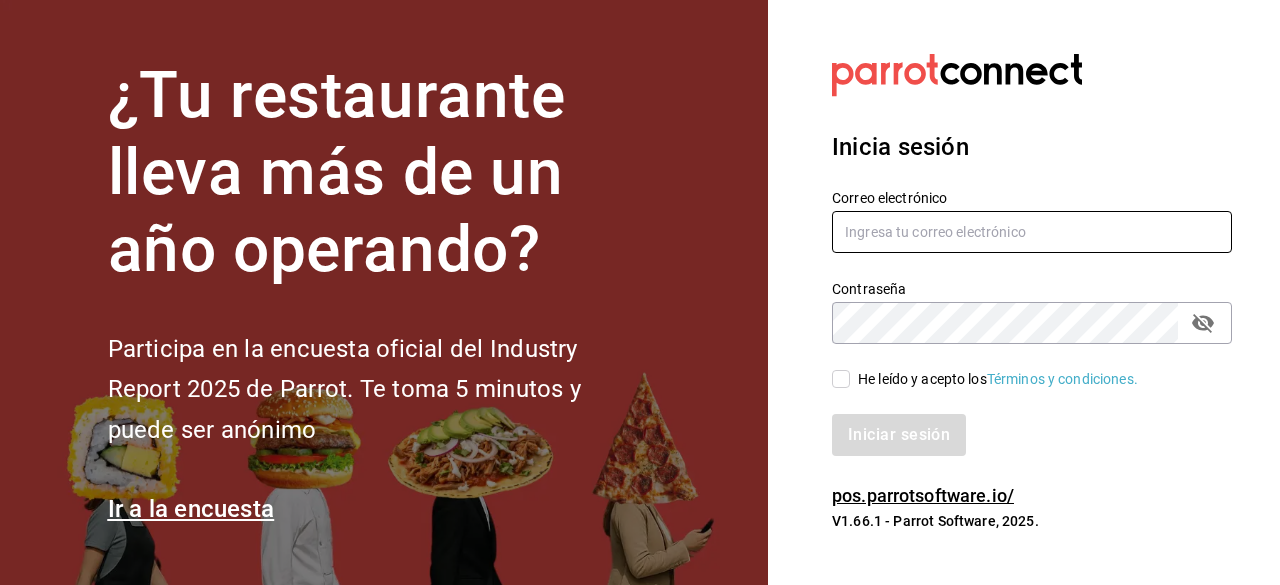 type on "adriansantana@senson.com.mx" 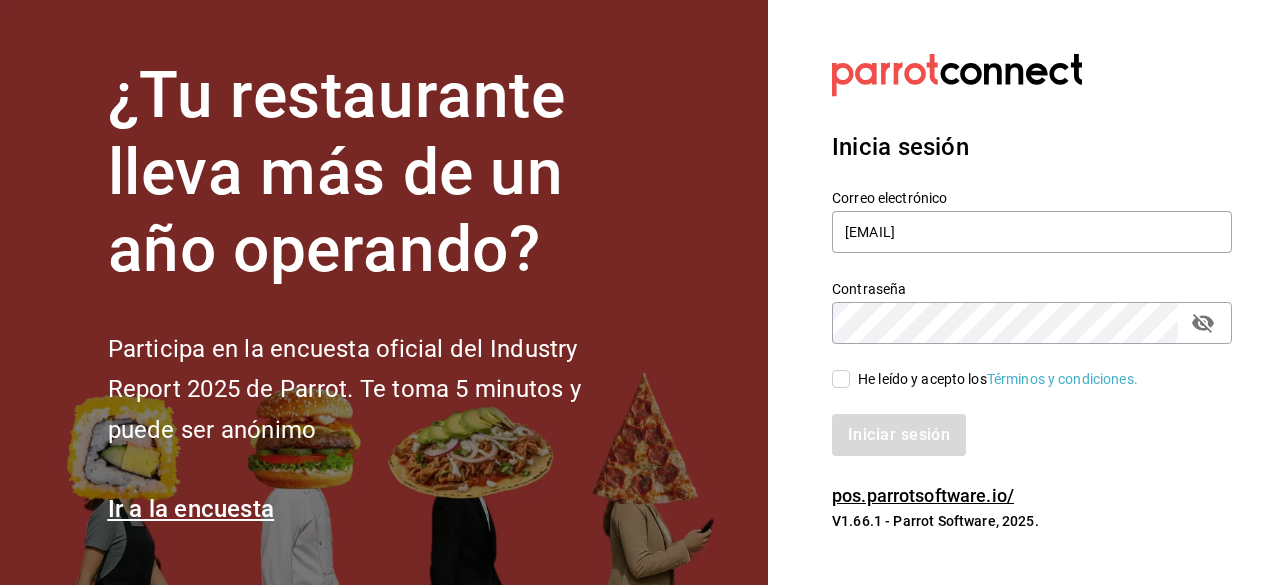 click on "He leído y acepto los  Términos y condiciones." at bounding box center [841, 379] 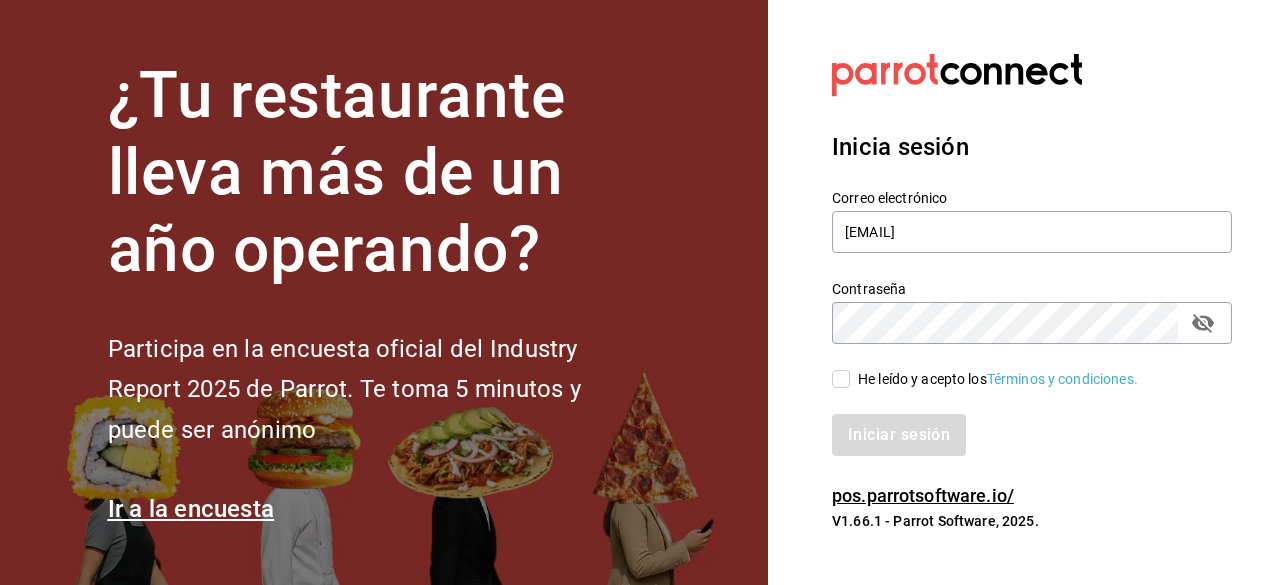 checkbox on "true" 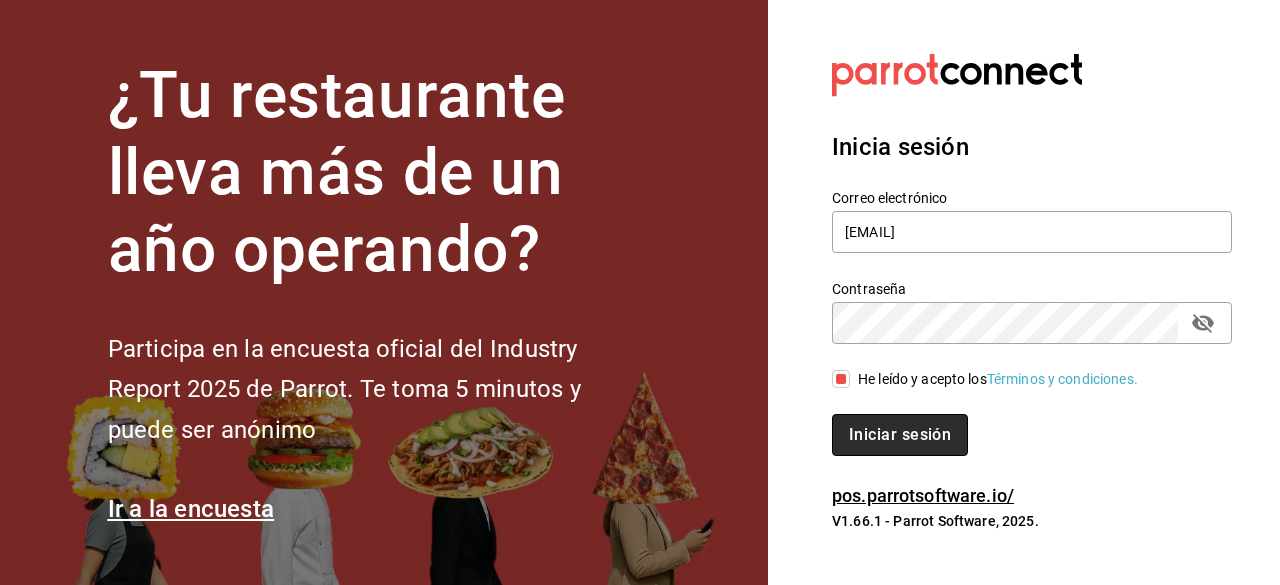 click on "Iniciar sesión" at bounding box center (900, 435) 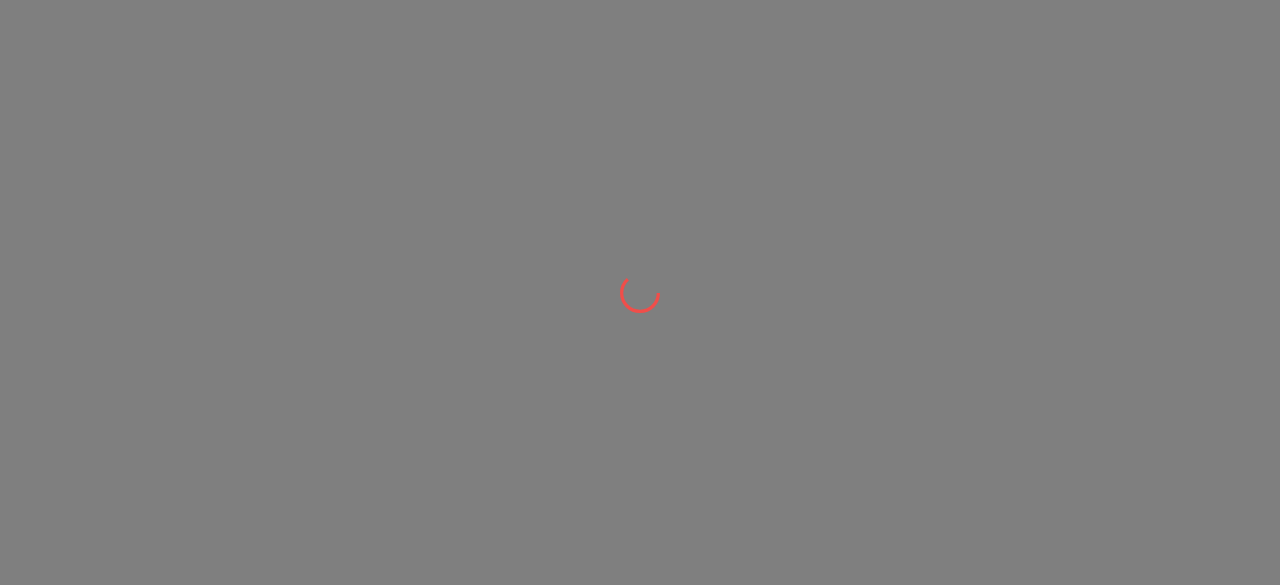 scroll, scrollTop: 0, scrollLeft: 0, axis: both 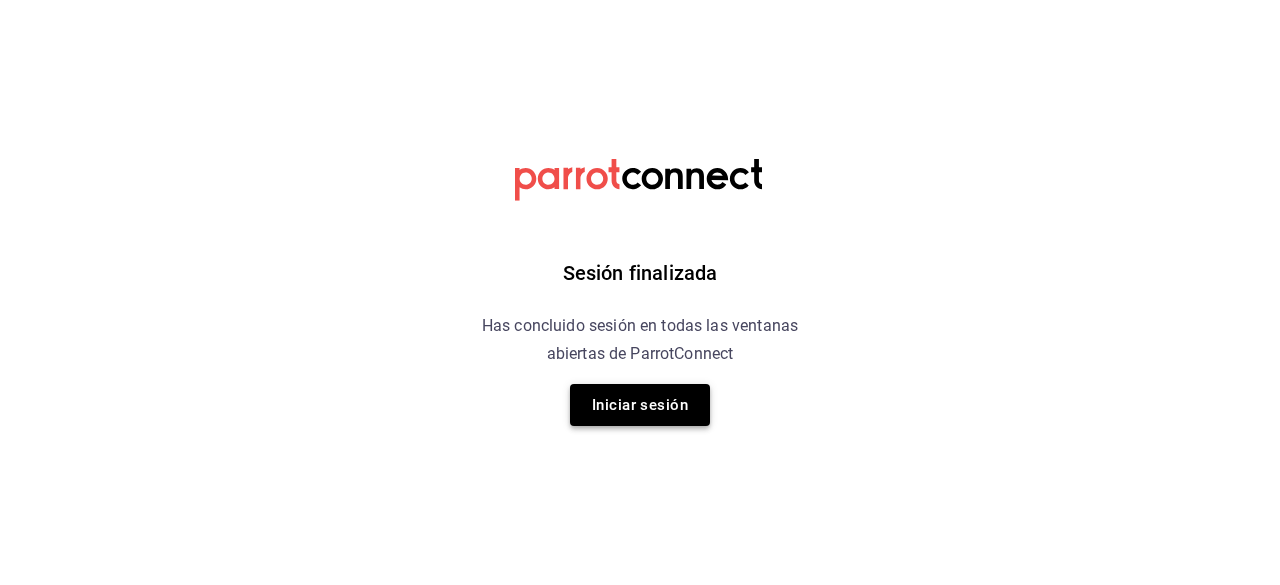 click on "Iniciar sesión" at bounding box center [640, 405] 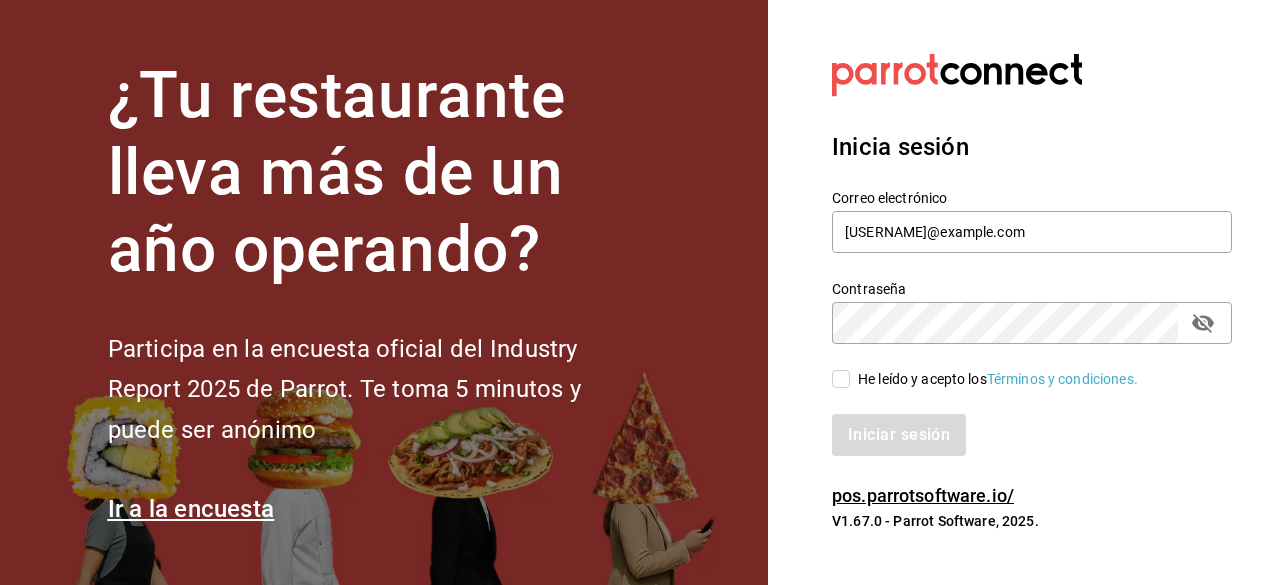 click on "He leído y acepto los  Términos y condiciones." at bounding box center (841, 379) 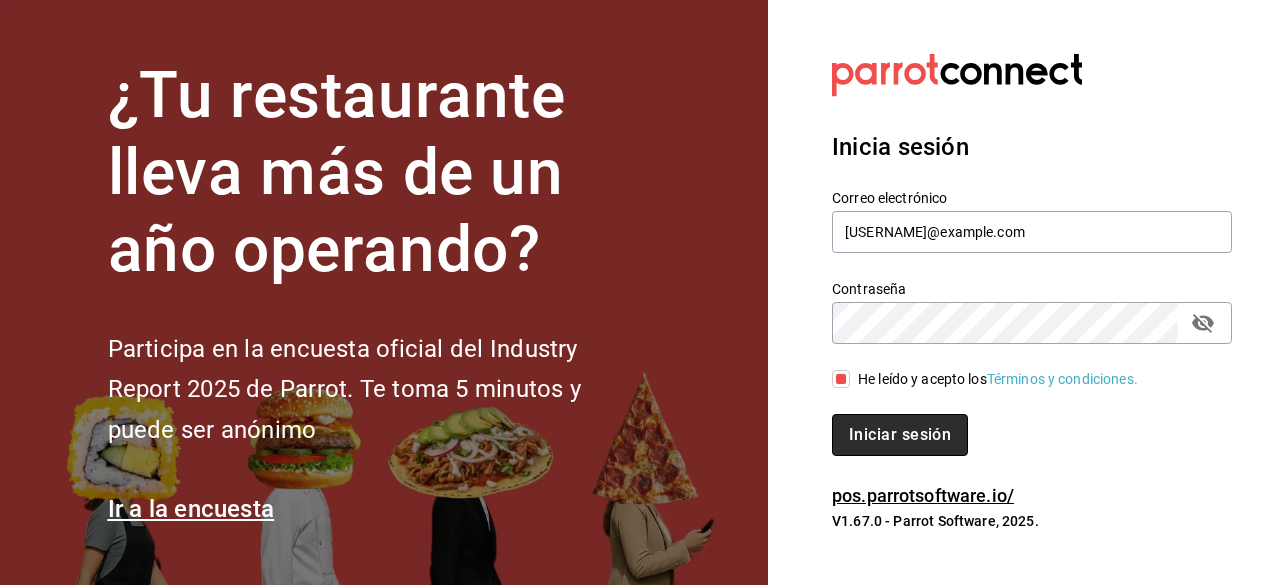 click on "Iniciar sesión" at bounding box center [900, 435] 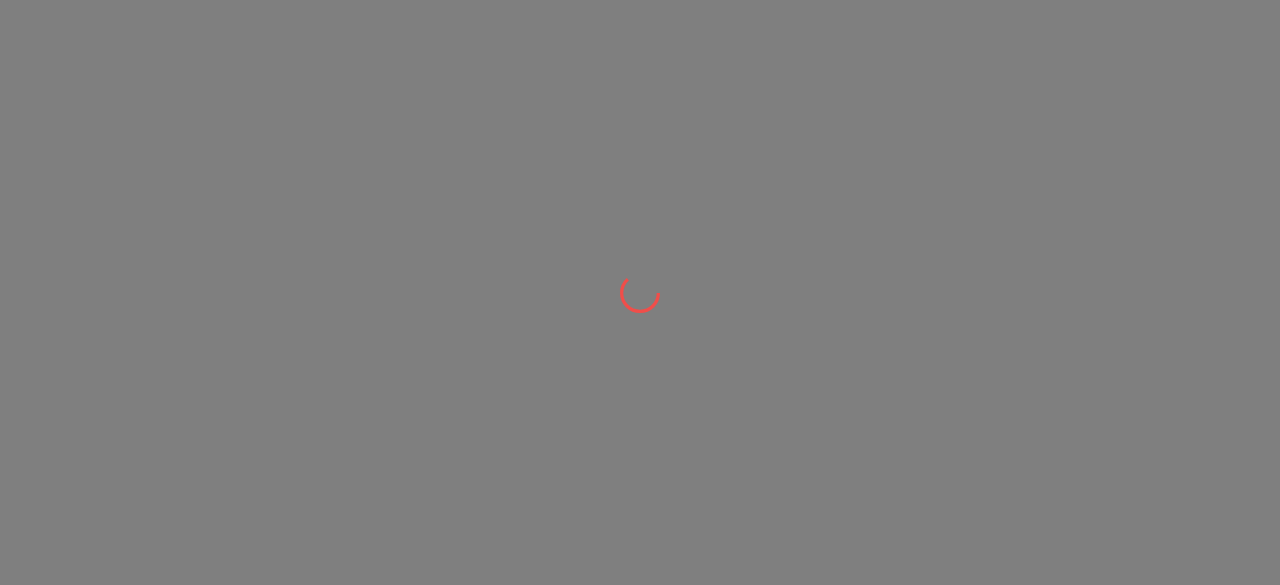 scroll, scrollTop: 0, scrollLeft: 0, axis: both 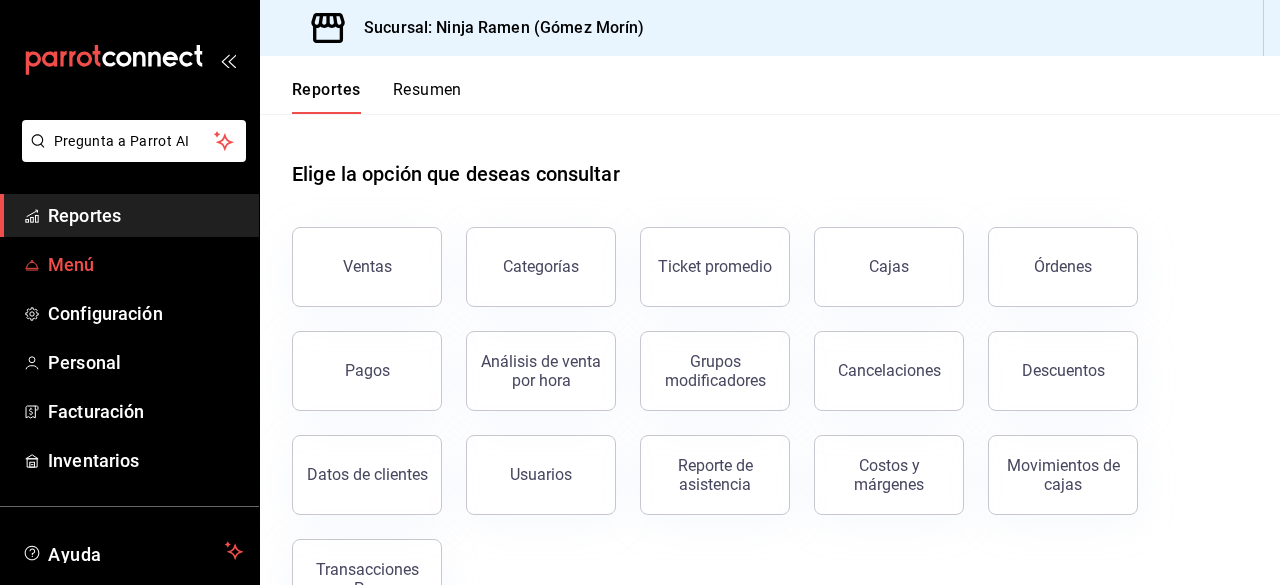 click on "Menú" at bounding box center [145, 264] 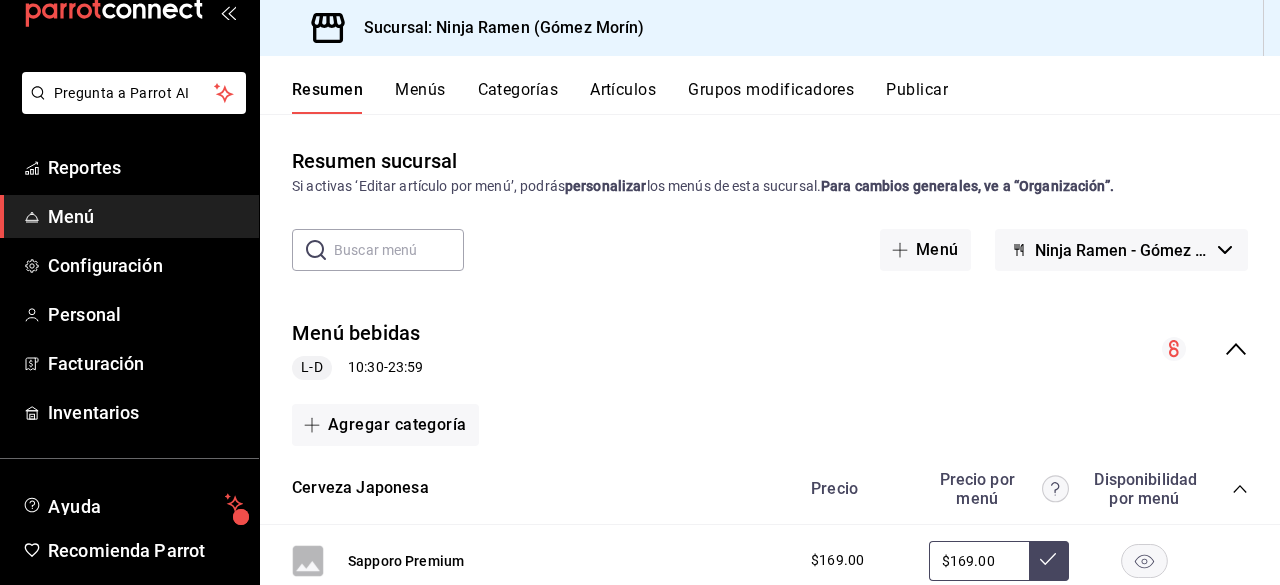 scroll, scrollTop: 120, scrollLeft: 0, axis: vertical 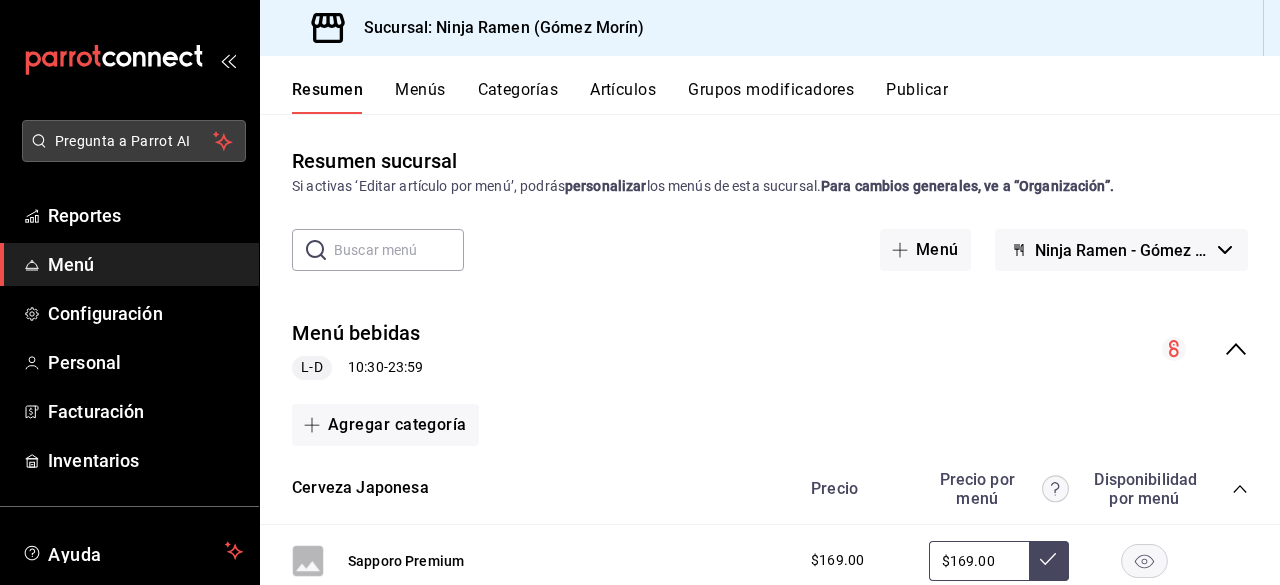 click on "Pregunta a Parrot AI" at bounding box center [134, 141] 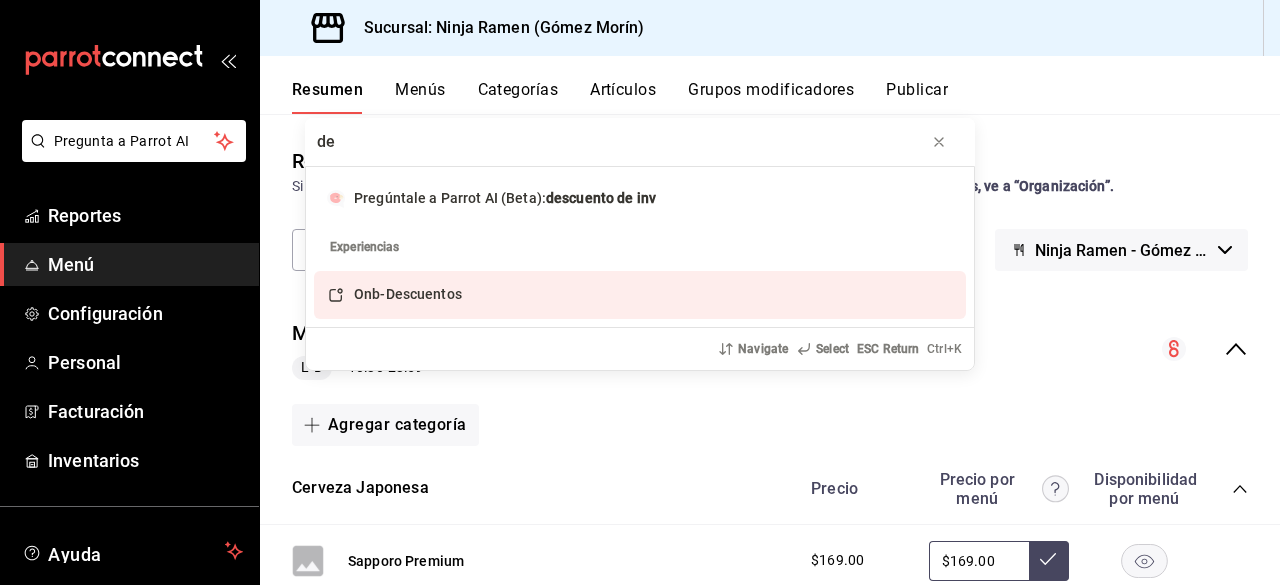 type on "d" 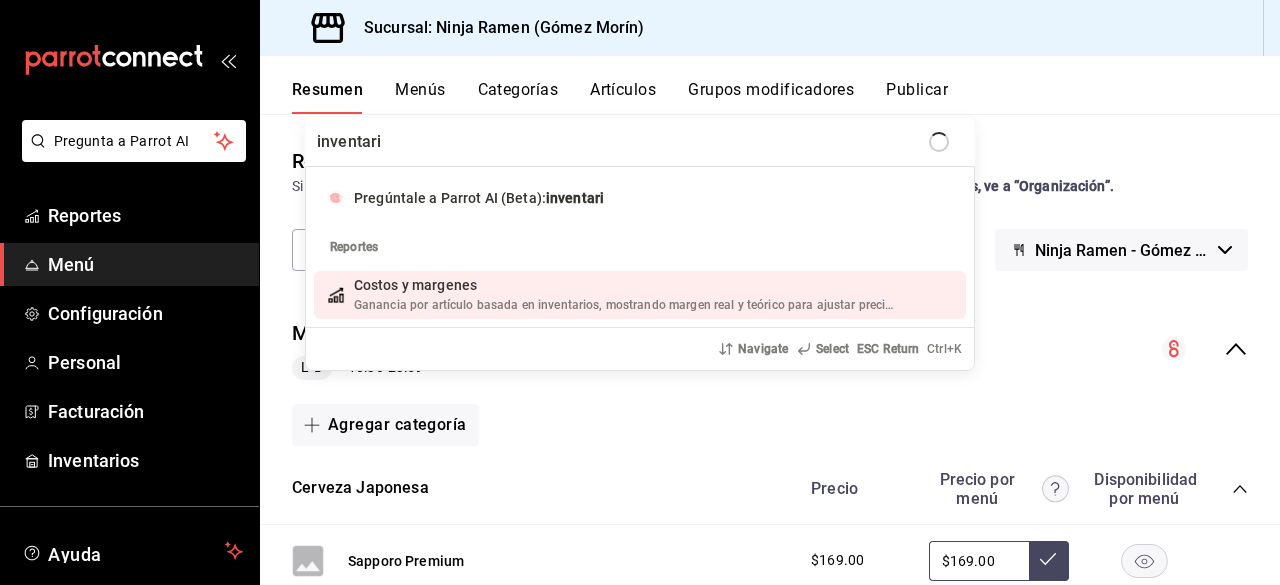 type on "inventario" 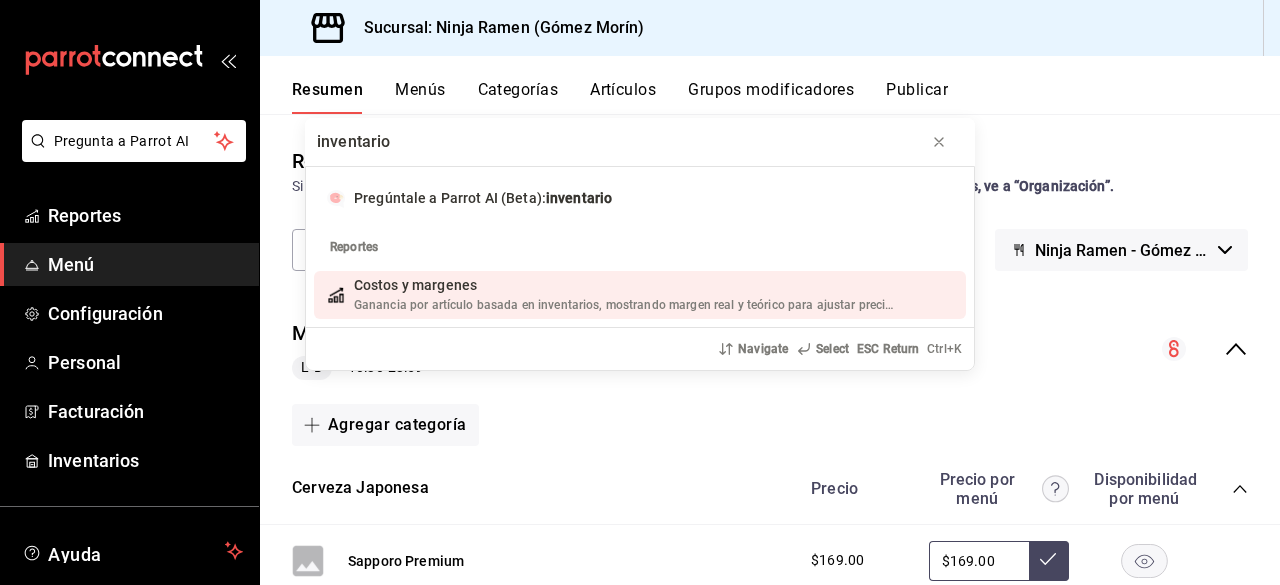 type 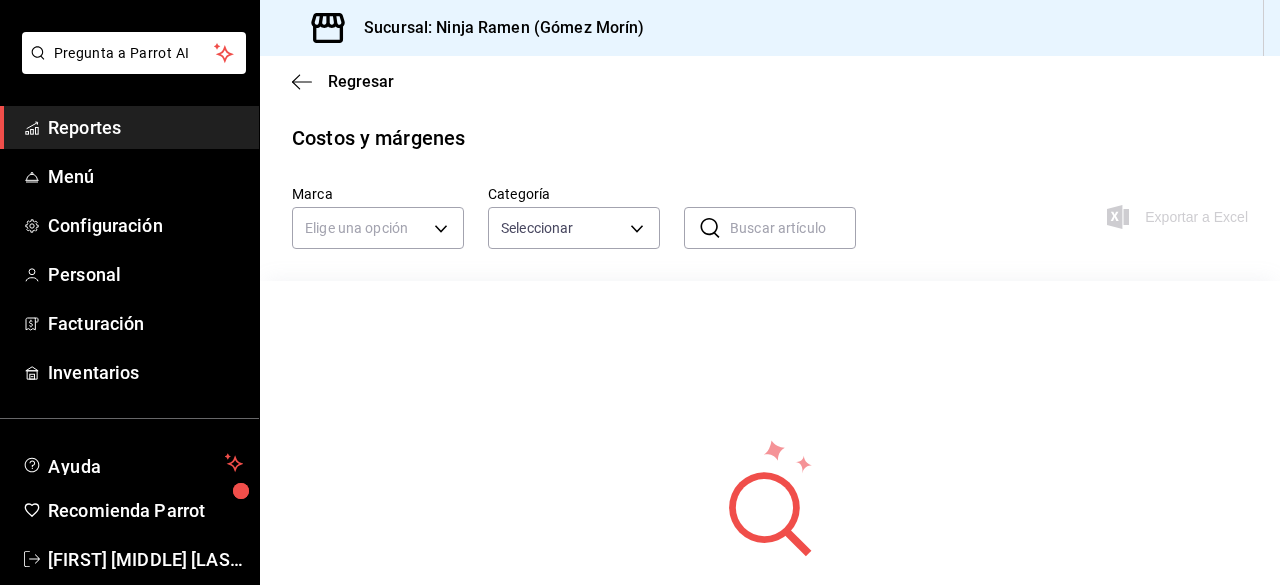 scroll, scrollTop: 120, scrollLeft: 0, axis: vertical 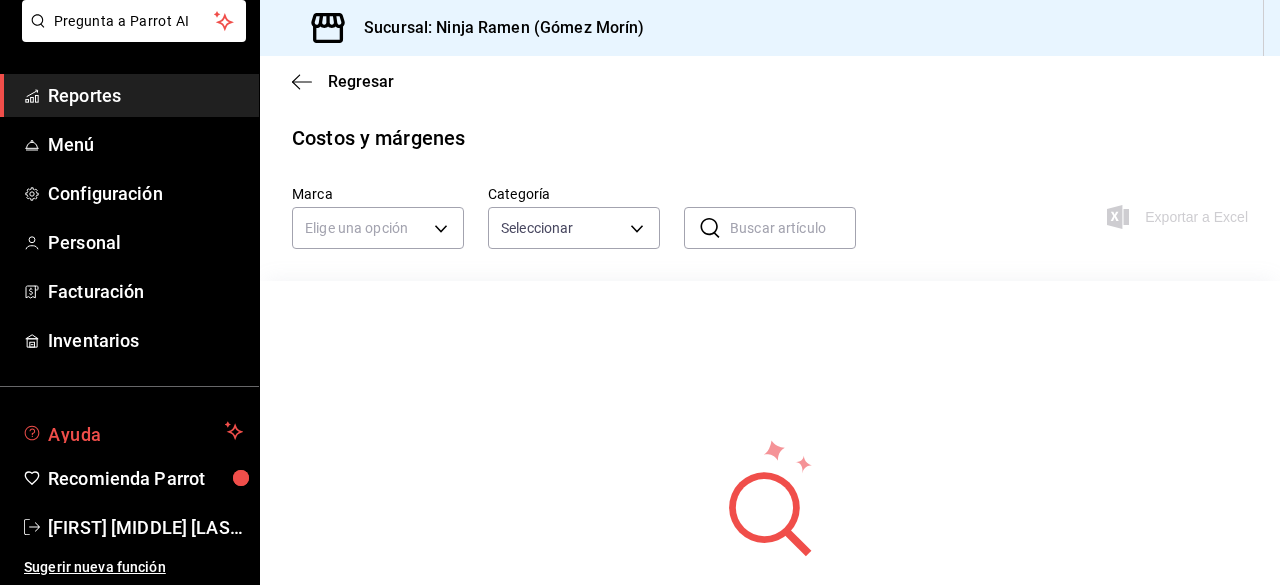 click on "Ayuda" at bounding box center [132, 431] 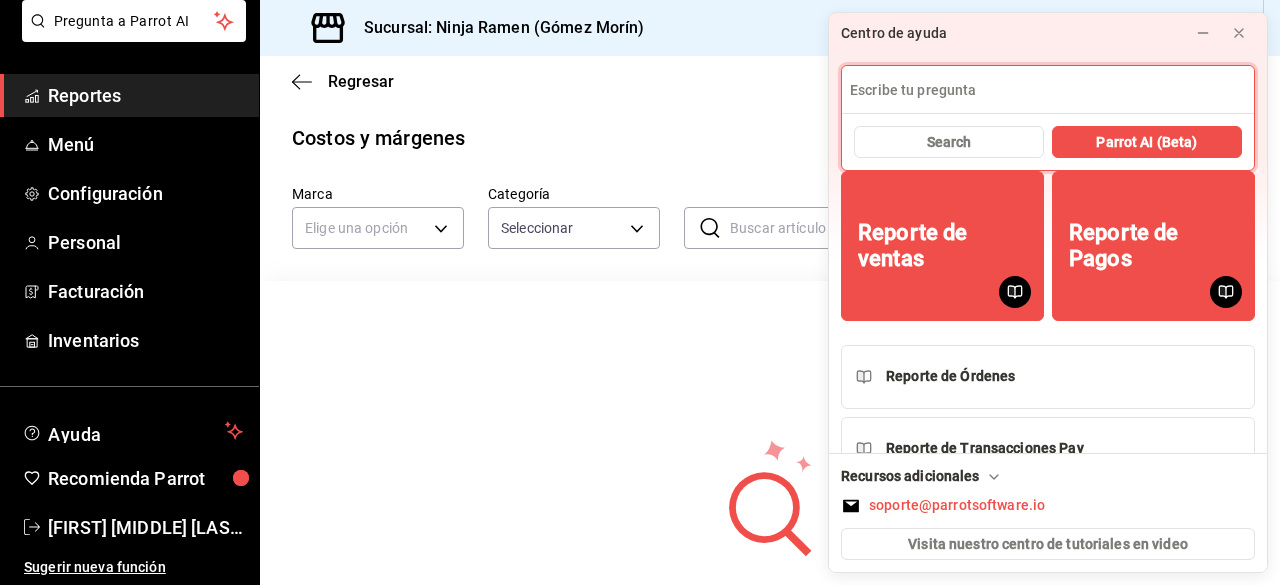 click at bounding box center [1048, 90] 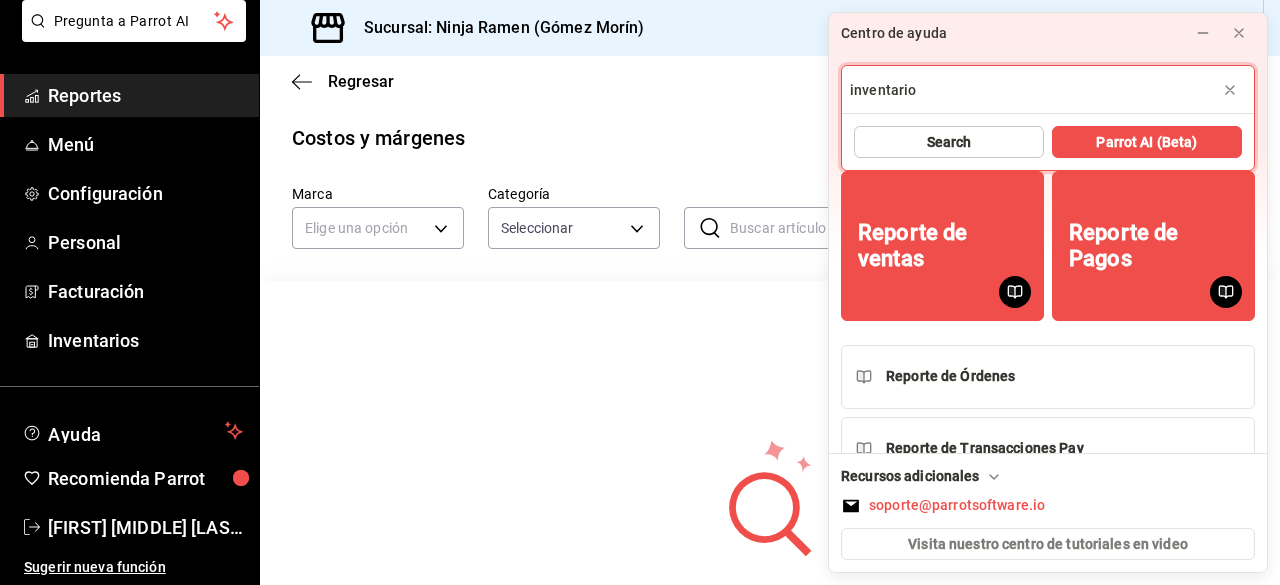 type on "inventario" 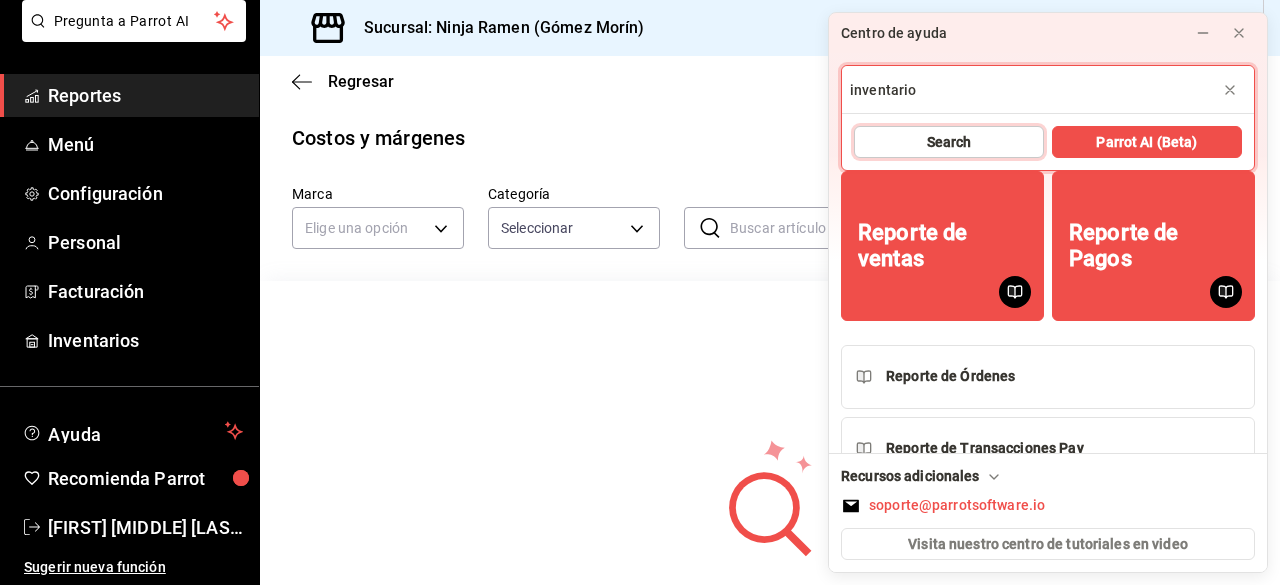 click on "Search" at bounding box center [949, 142] 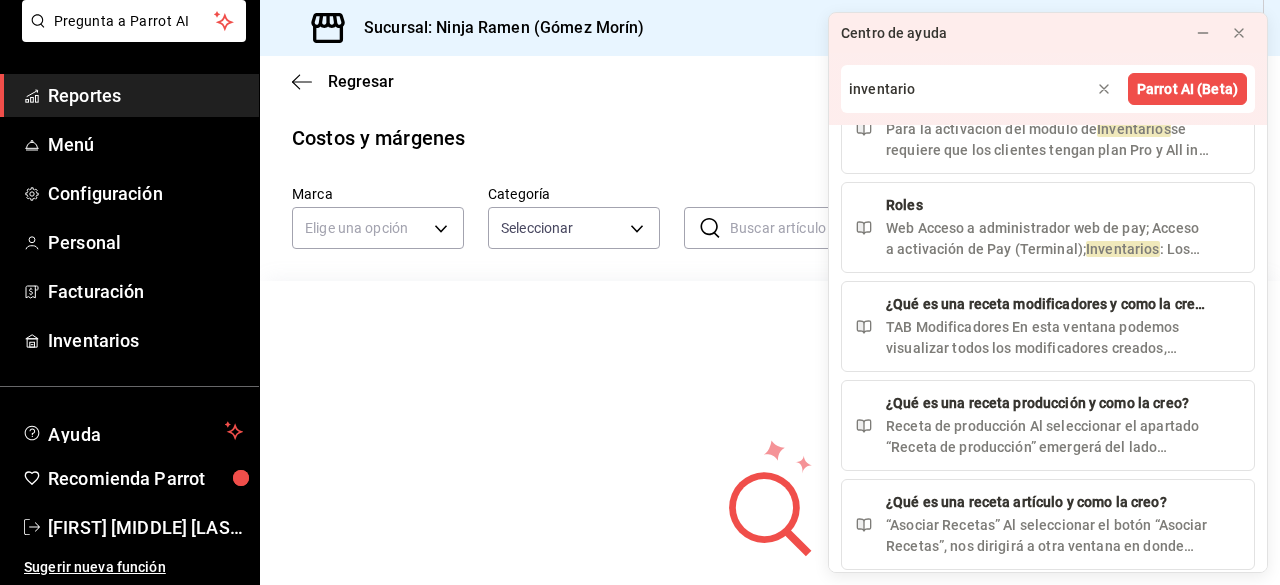 scroll, scrollTop: 94, scrollLeft: 0, axis: vertical 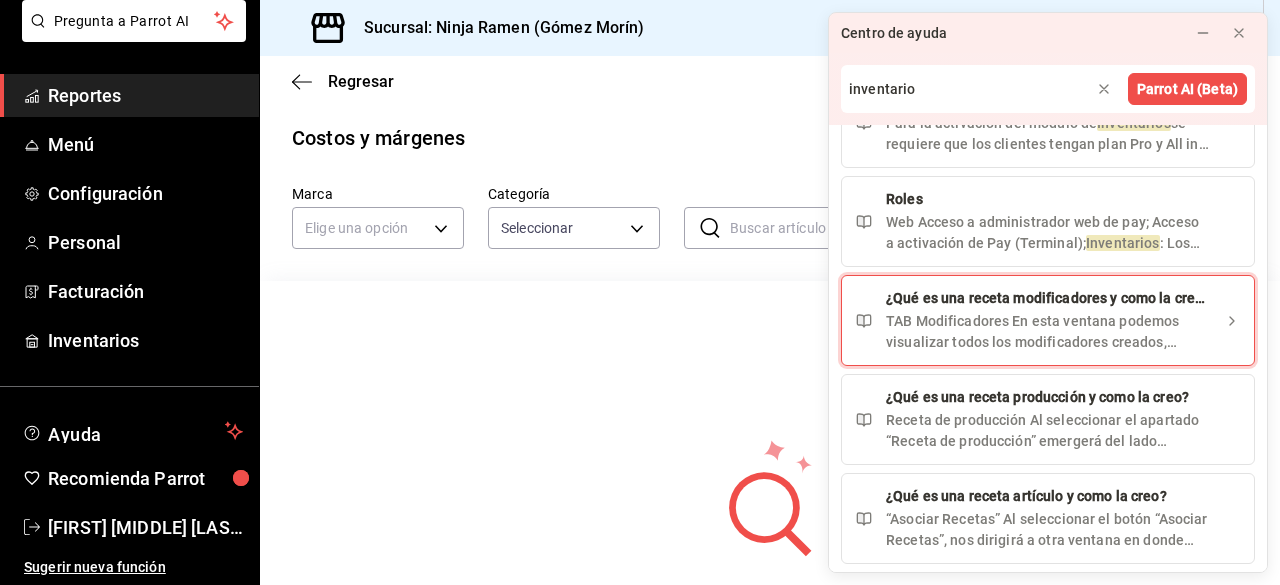 click on "TAB Modificadores En esta ventana podemos visualizar todos los modificadores creados, podemos buscar el modificador por nombre, filtrar por Sucursal y Marca. Por cada modificador tendremos dos botone" at bounding box center [1048, 332] 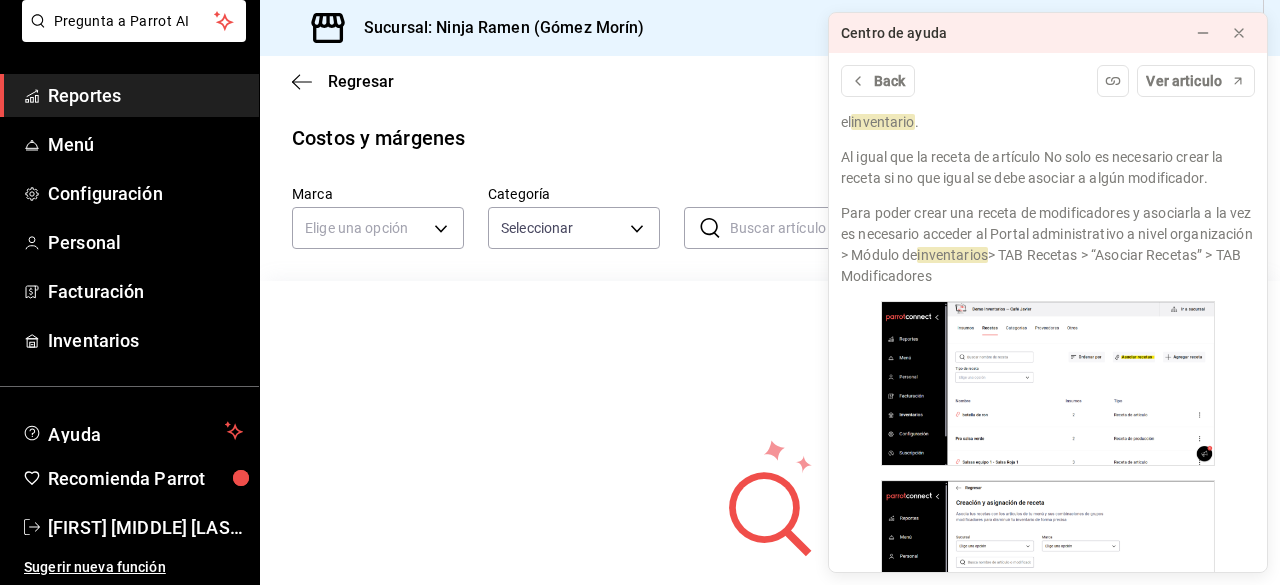 scroll, scrollTop: 178, scrollLeft: 0, axis: vertical 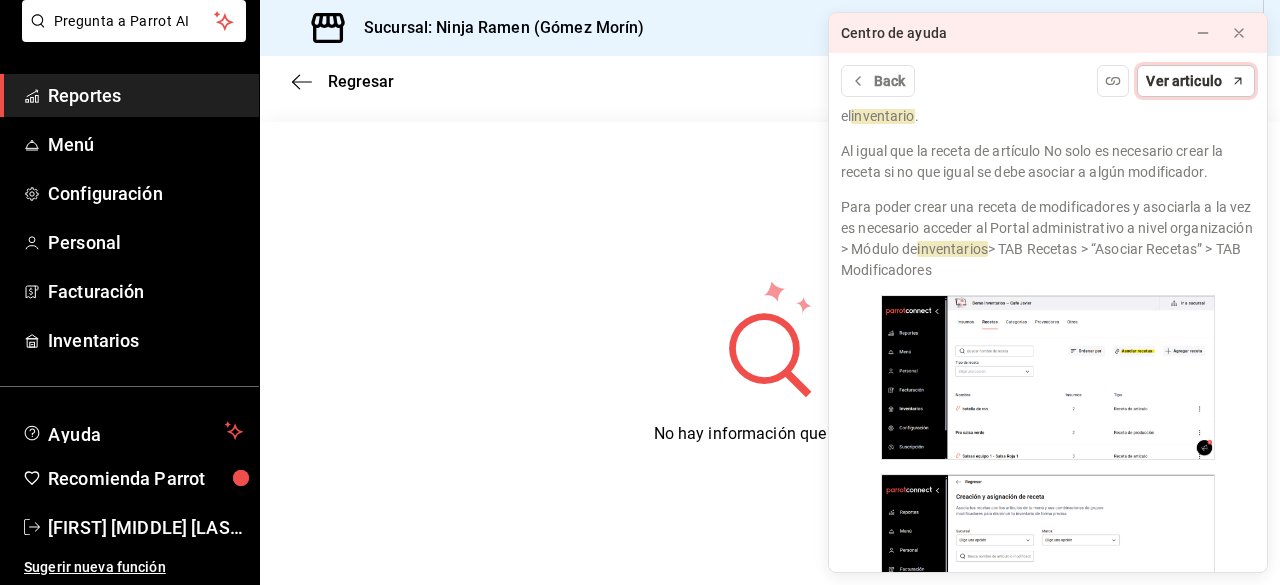 click on "Ver articulo" at bounding box center [1184, 81] 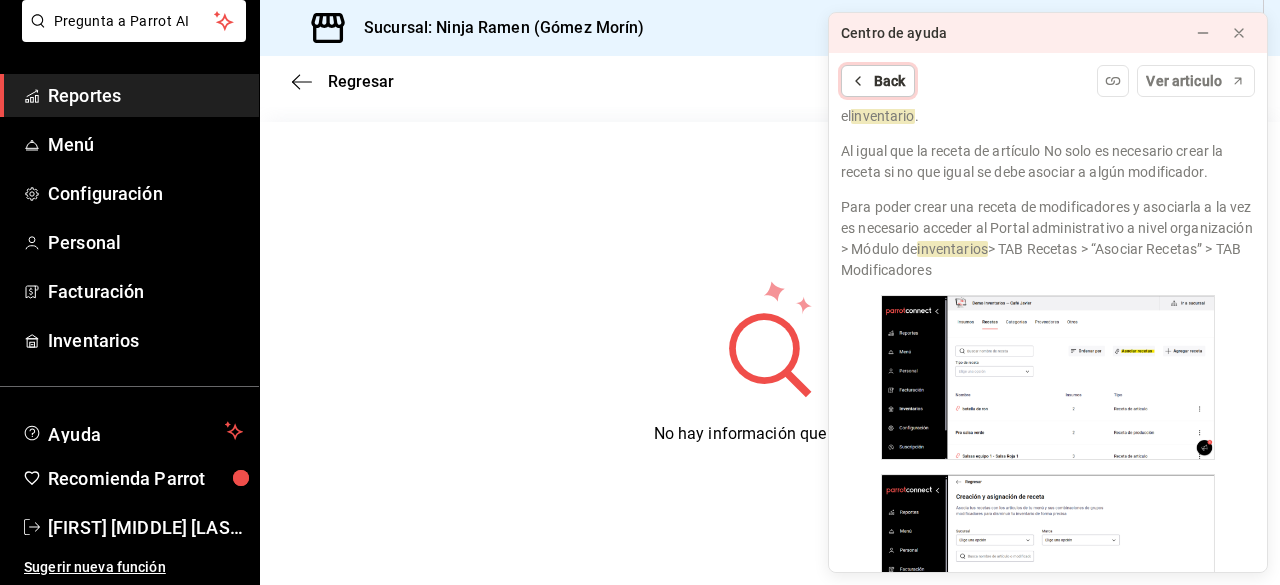 click on "Back" at bounding box center (878, 81) 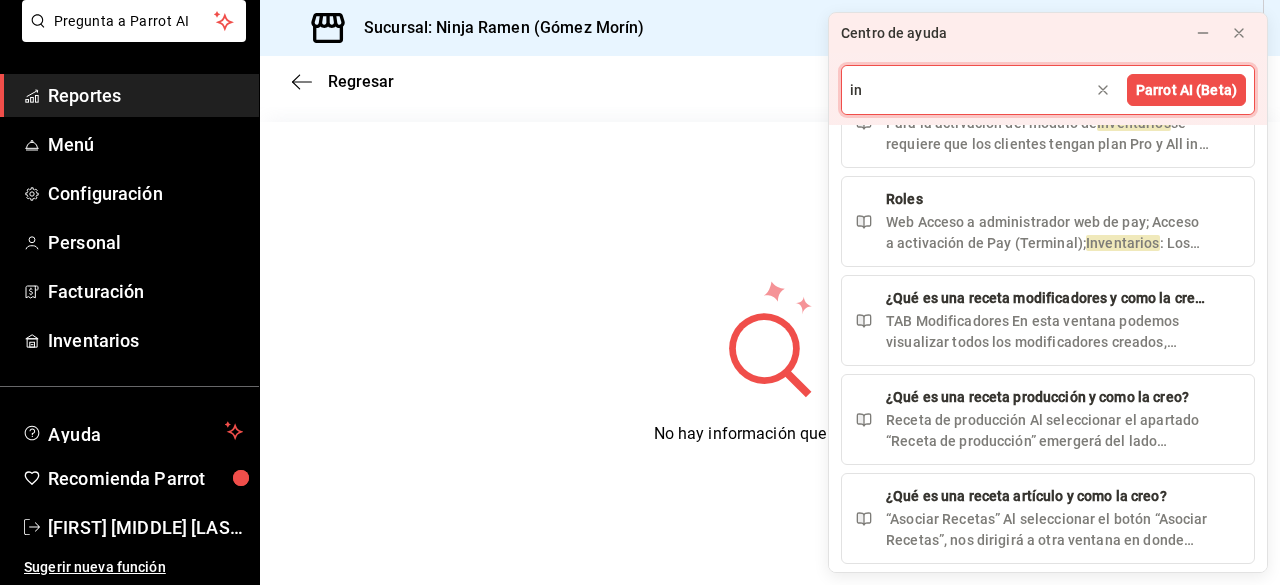 type on "i" 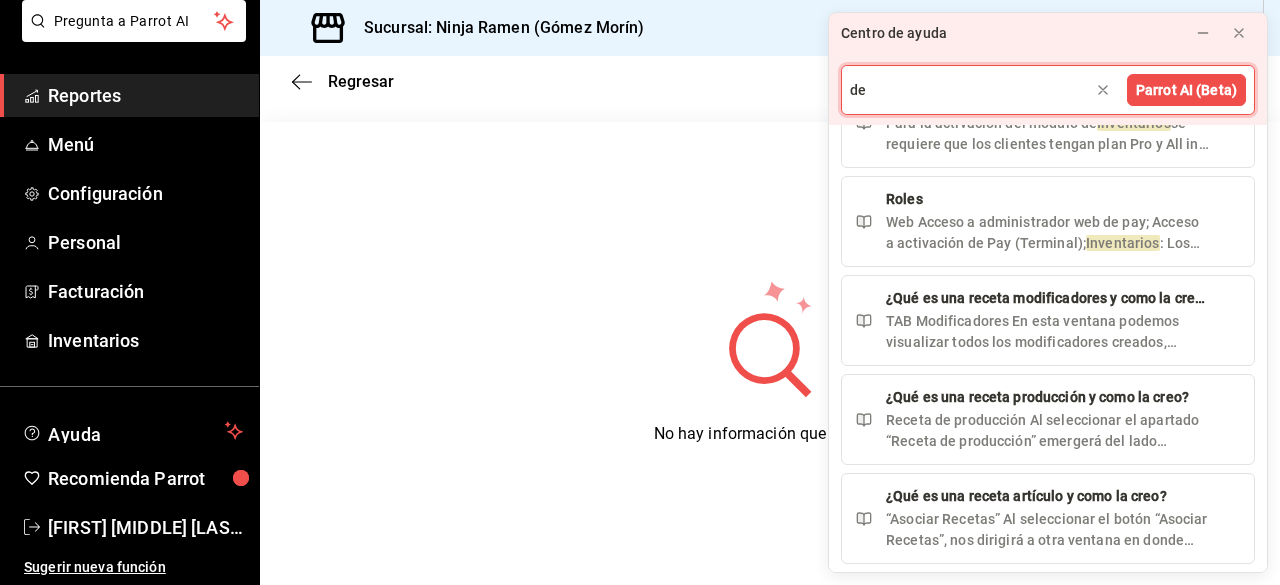type on "d" 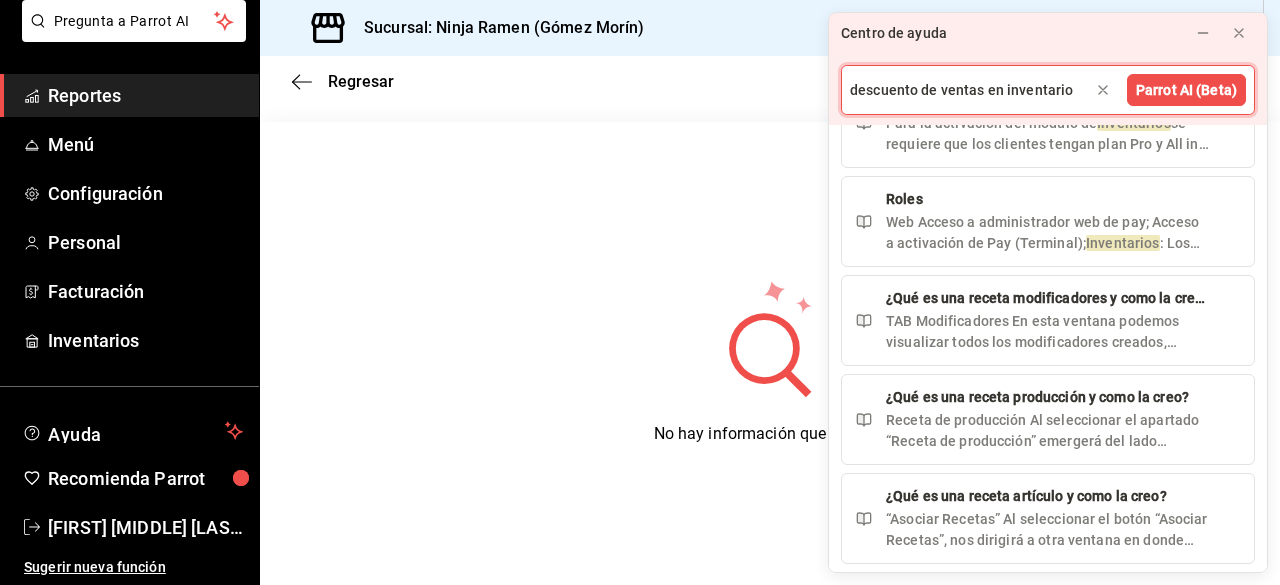 type on "descuento de ventas en inventario" 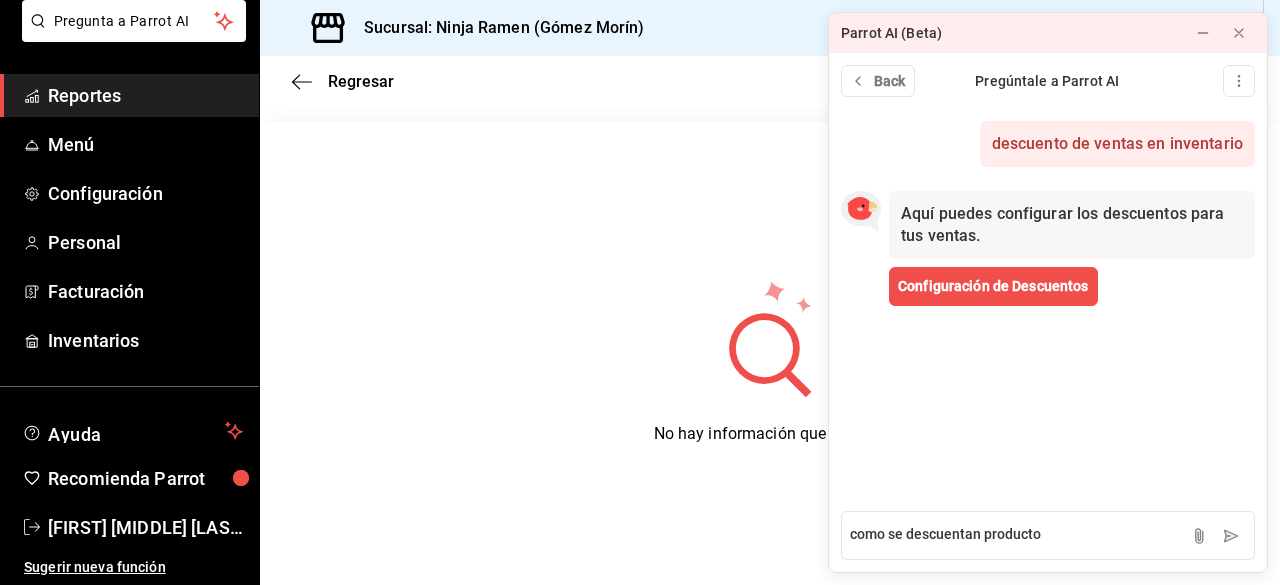 type on "como se descuentan productos" 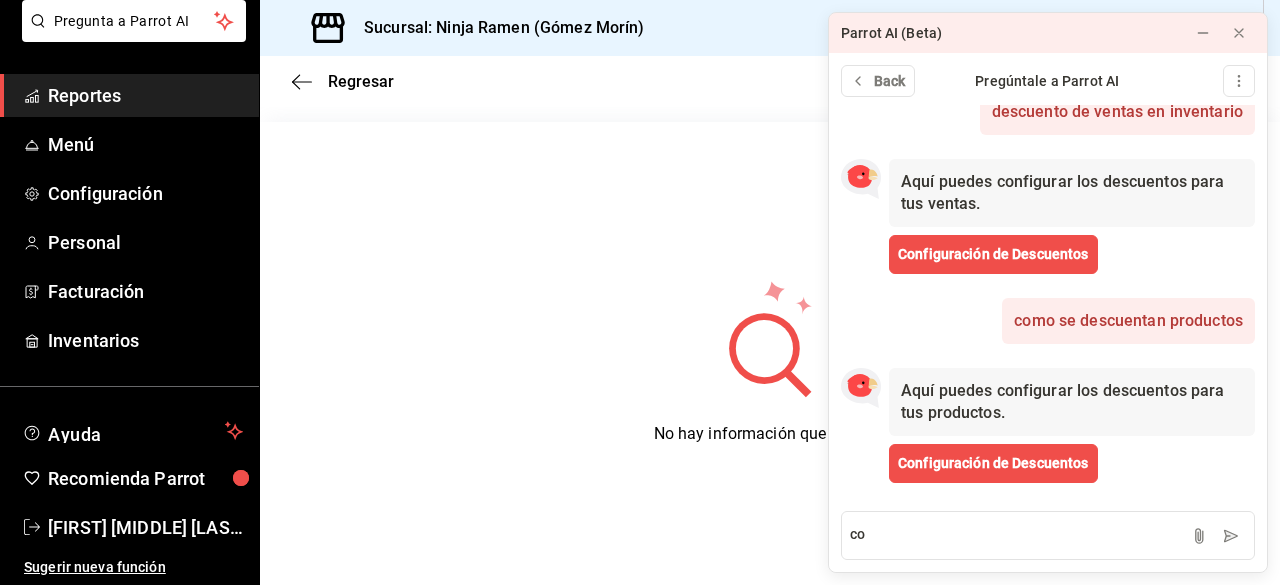 scroll, scrollTop: 32, scrollLeft: 0, axis: vertical 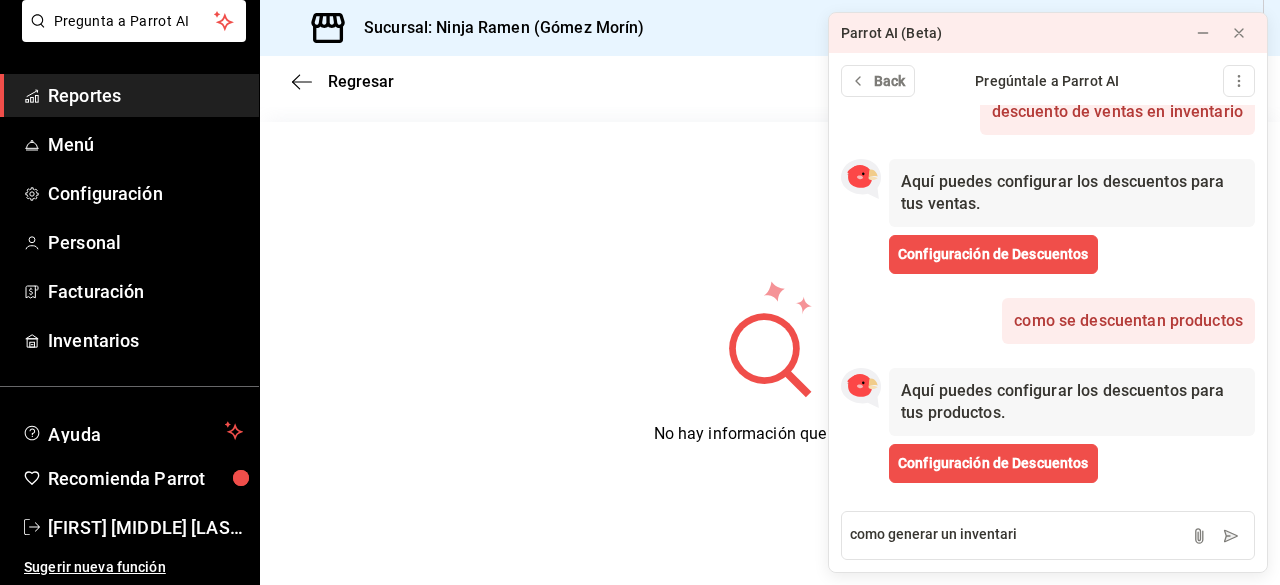 type on "como generar un inventario" 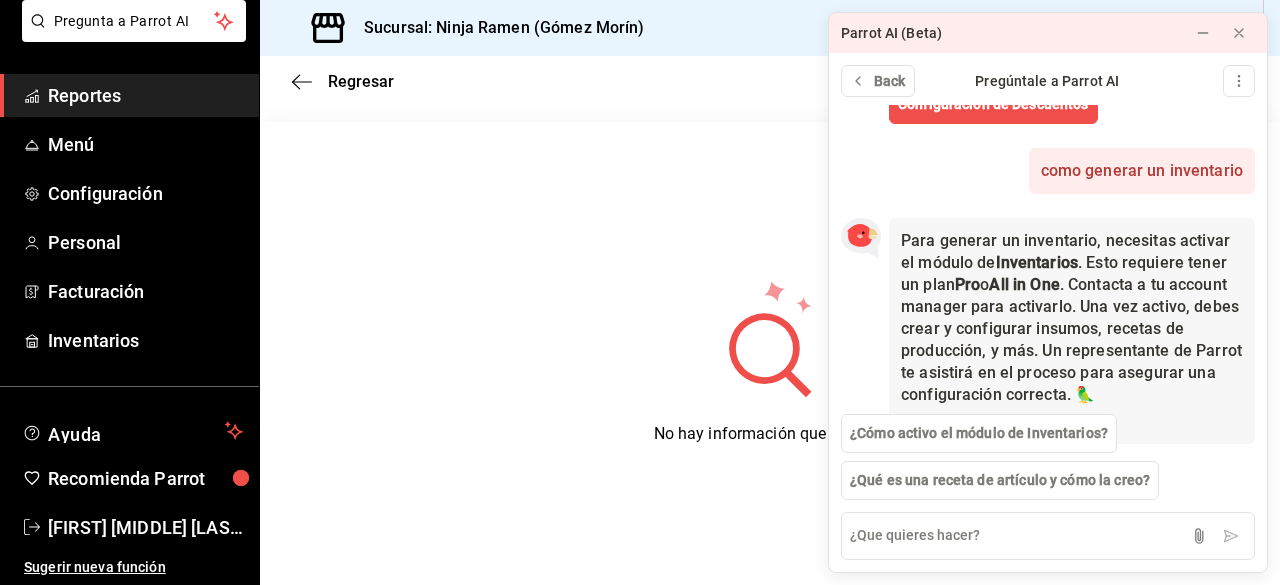 scroll, scrollTop: 458, scrollLeft: 0, axis: vertical 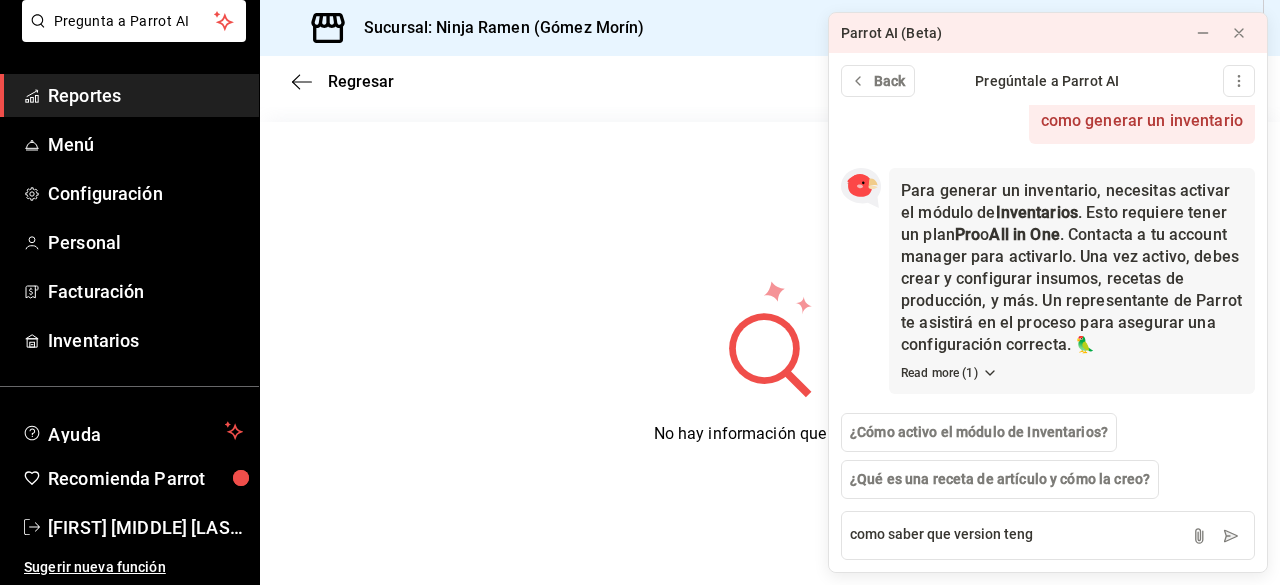type on "como saber que version tengo" 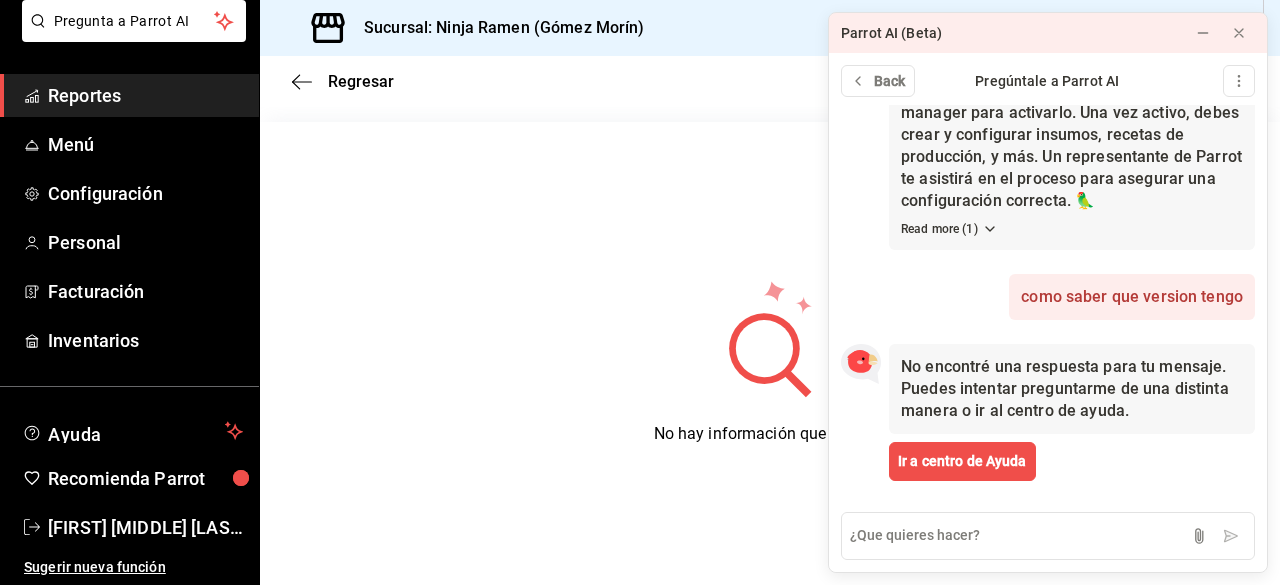scroll, scrollTop: 604, scrollLeft: 0, axis: vertical 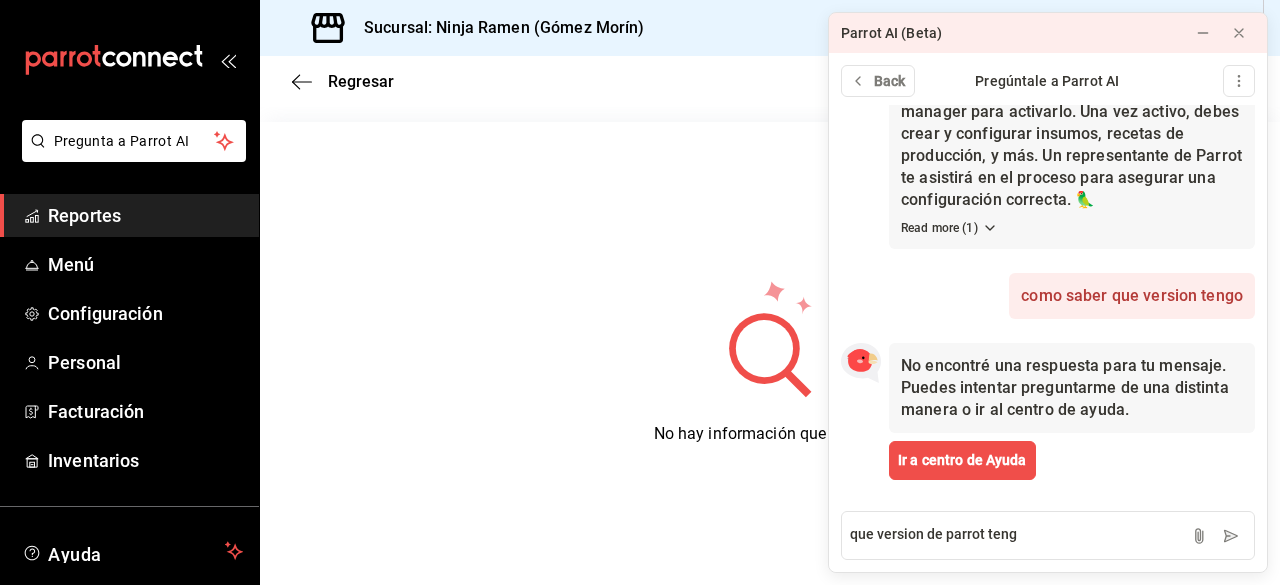 type on "que version de parrot tengo" 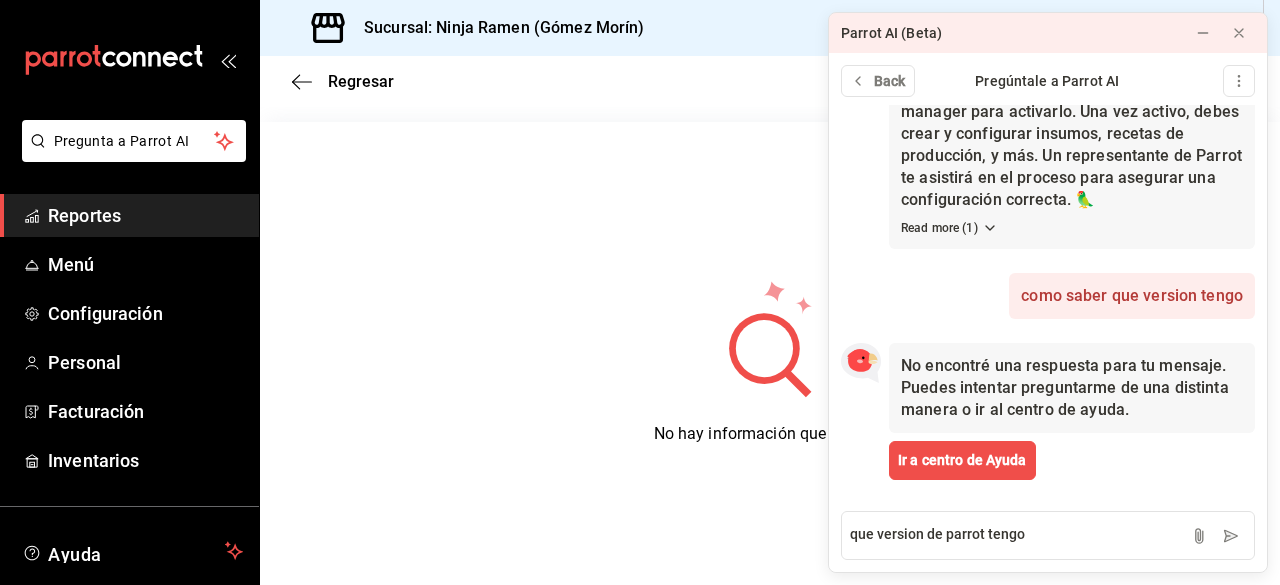type 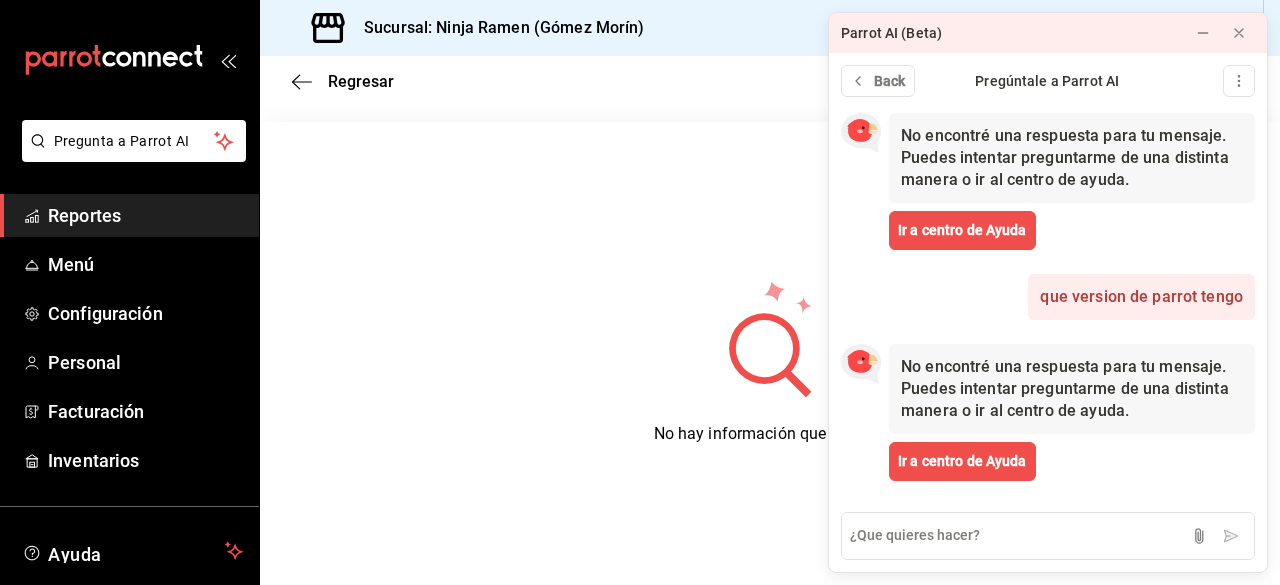 scroll, scrollTop: 834, scrollLeft: 0, axis: vertical 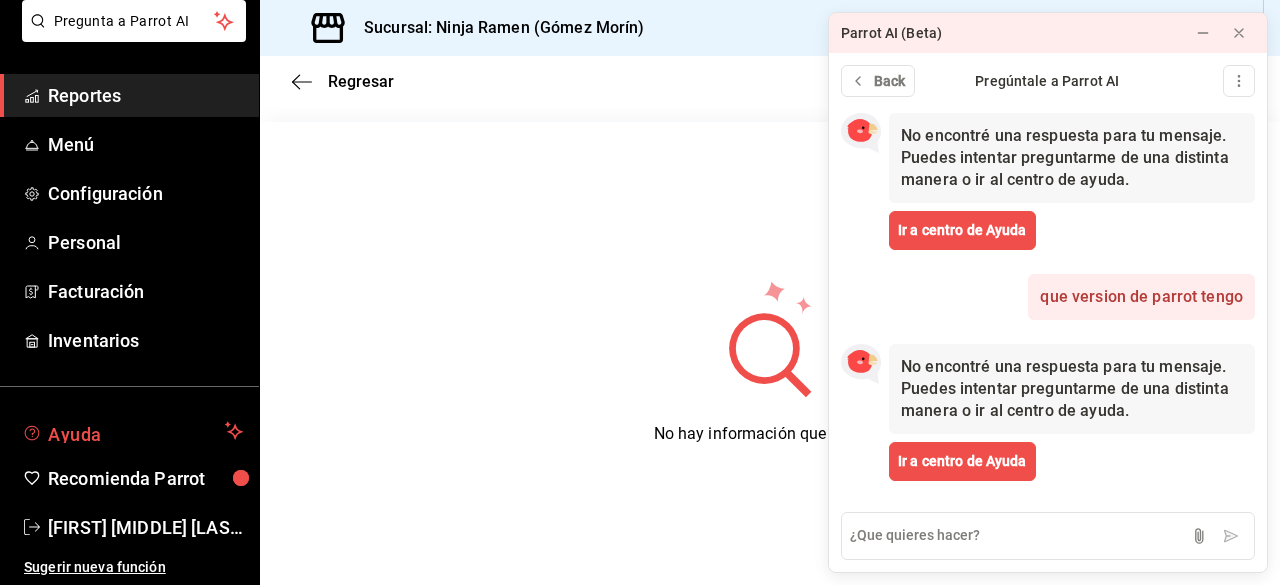 click on "Ayuda" at bounding box center [129, 431] 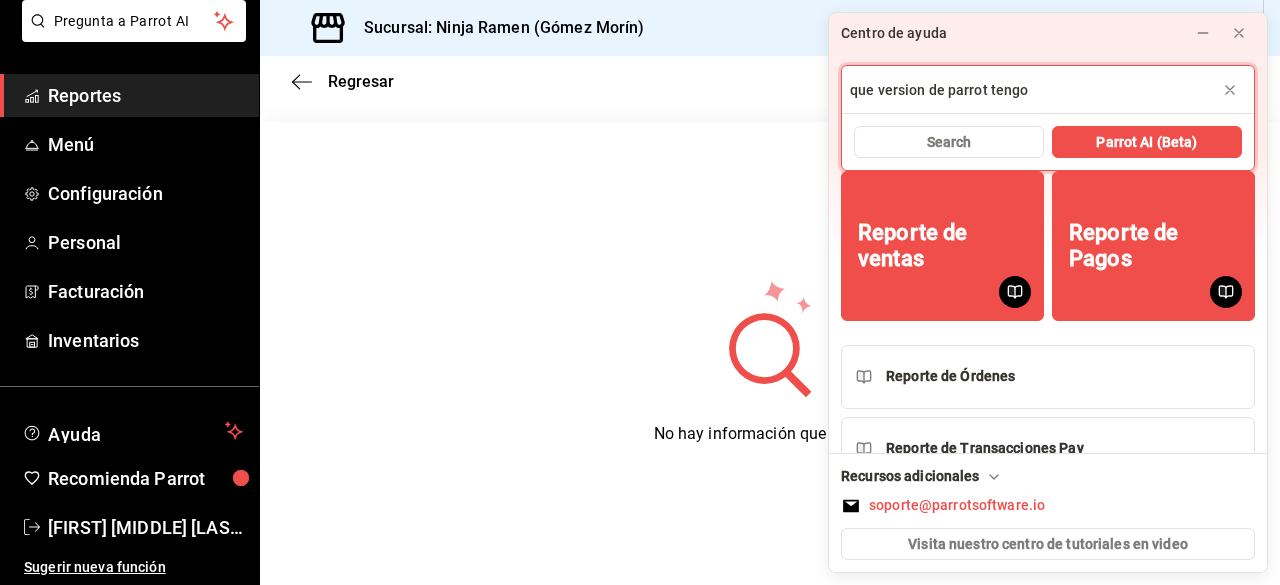 type on "que version de parrot tengo" 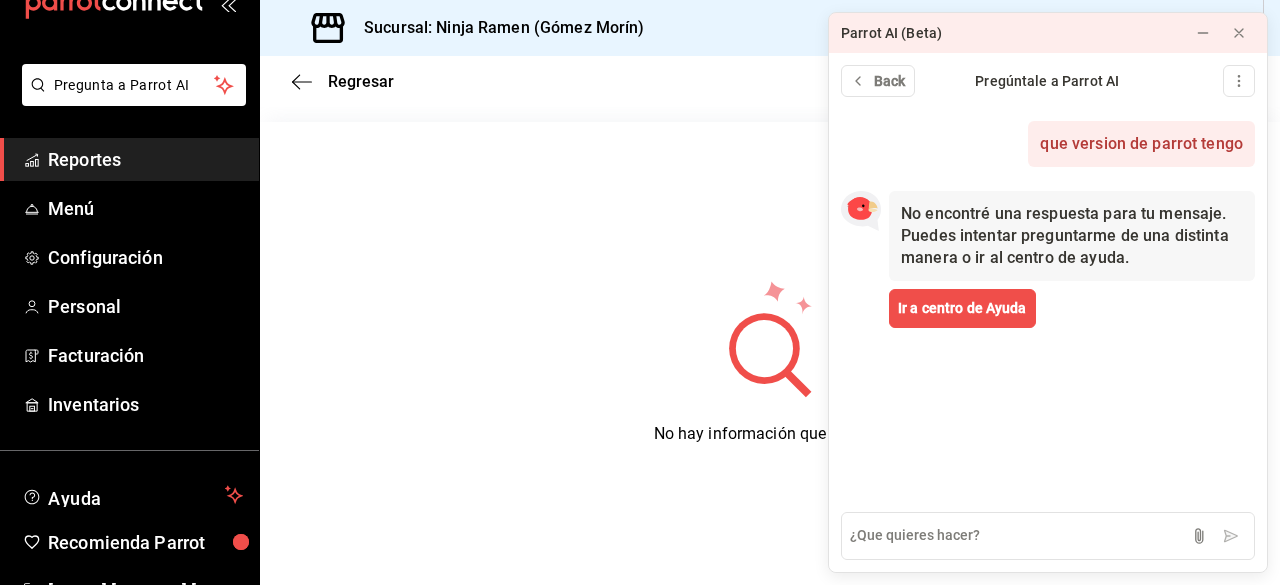 scroll, scrollTop: 0, scrollLeft: 0, axis: both 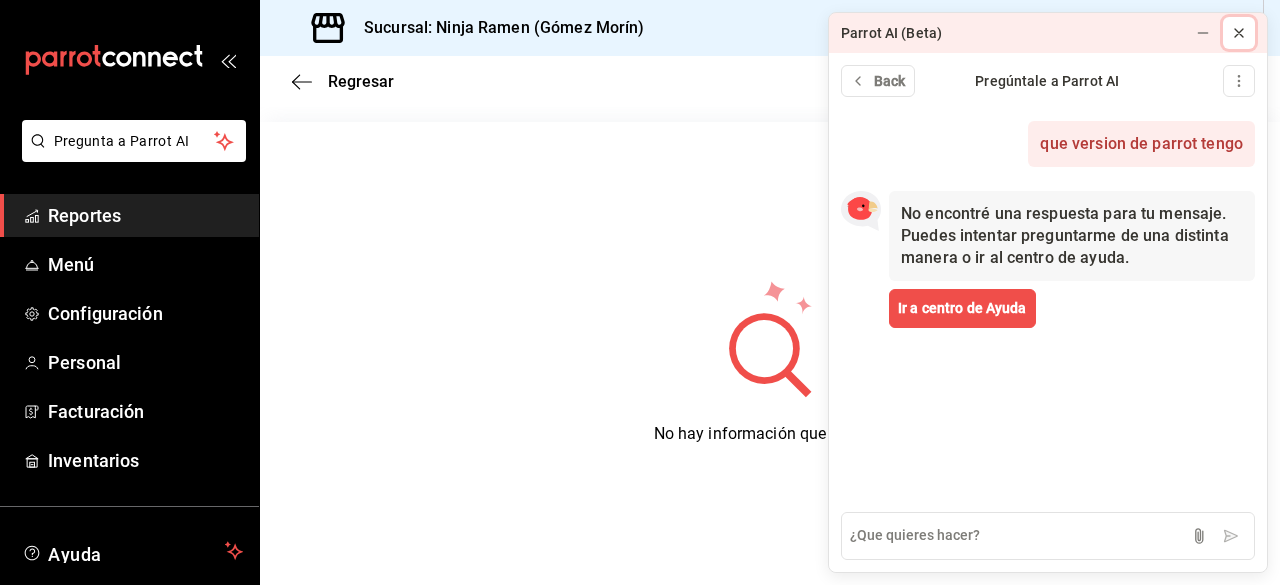 click 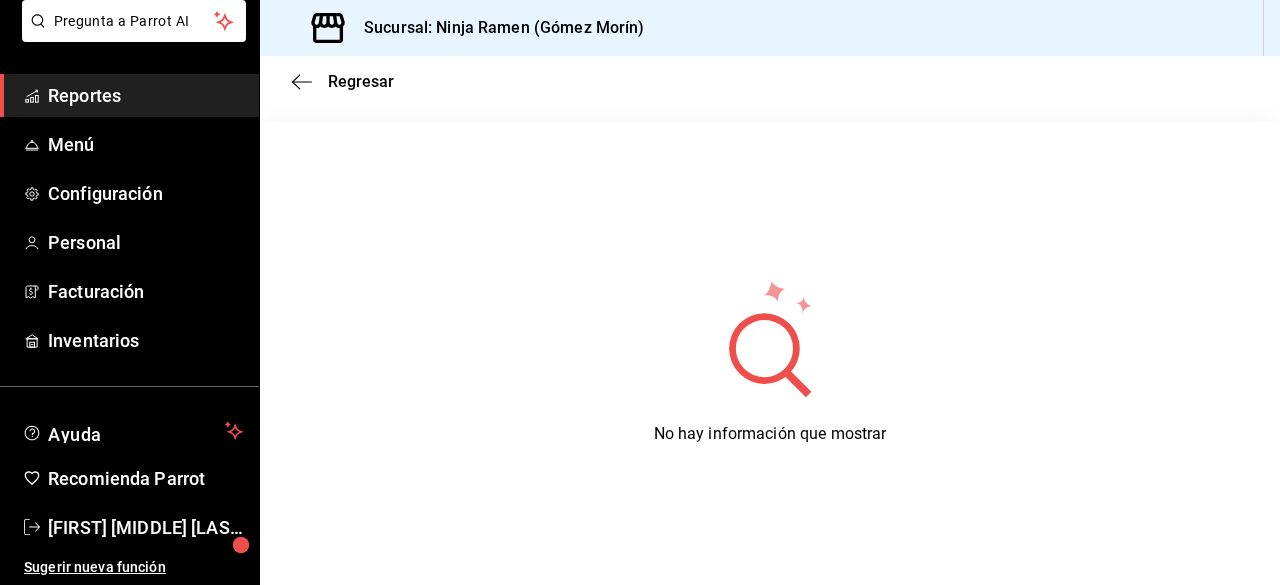 scroll, scrollTop: 0, scrollLeft: 0, axis: both 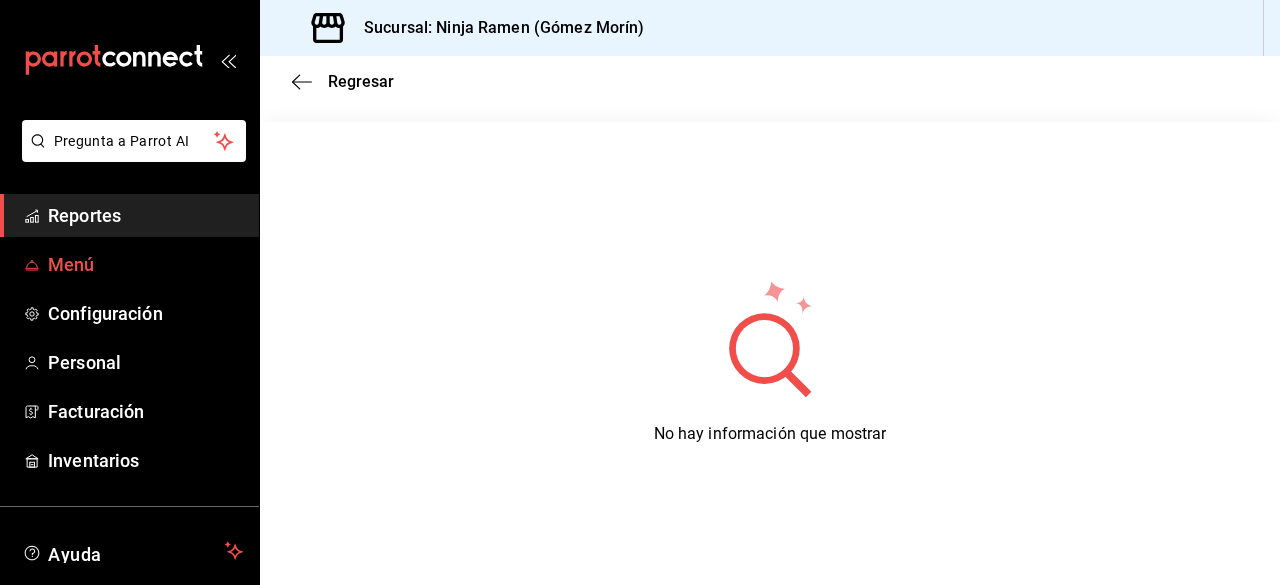 click on "Menú" at bounding box center (145, 264) 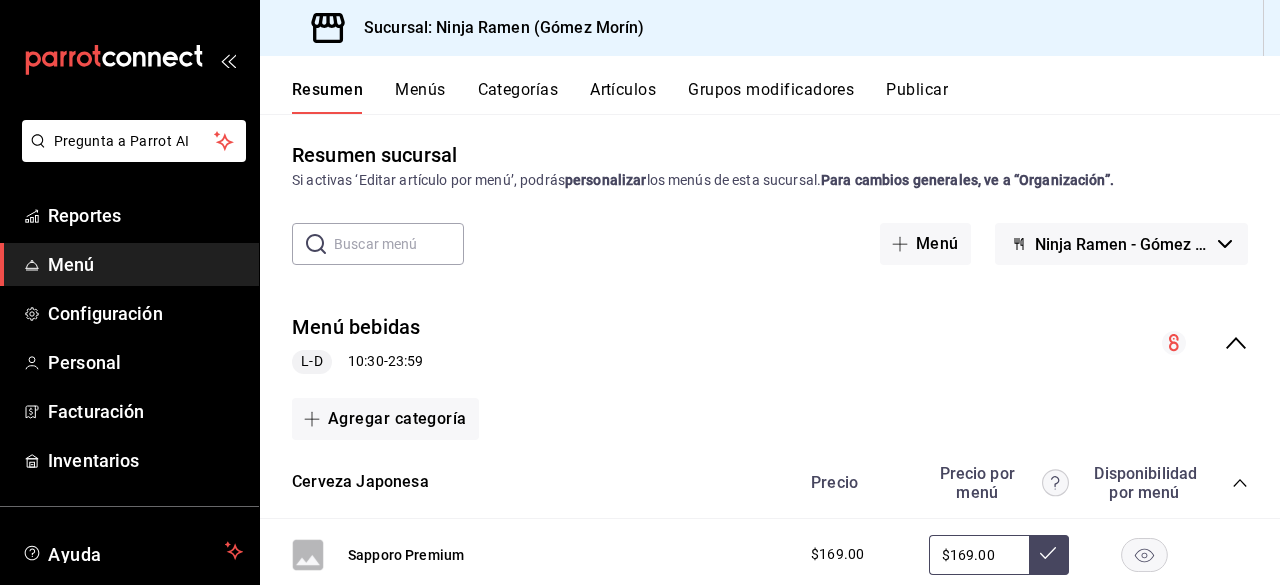 scroll, scrollTop: 0, scrollLeft: 0, axis: both 